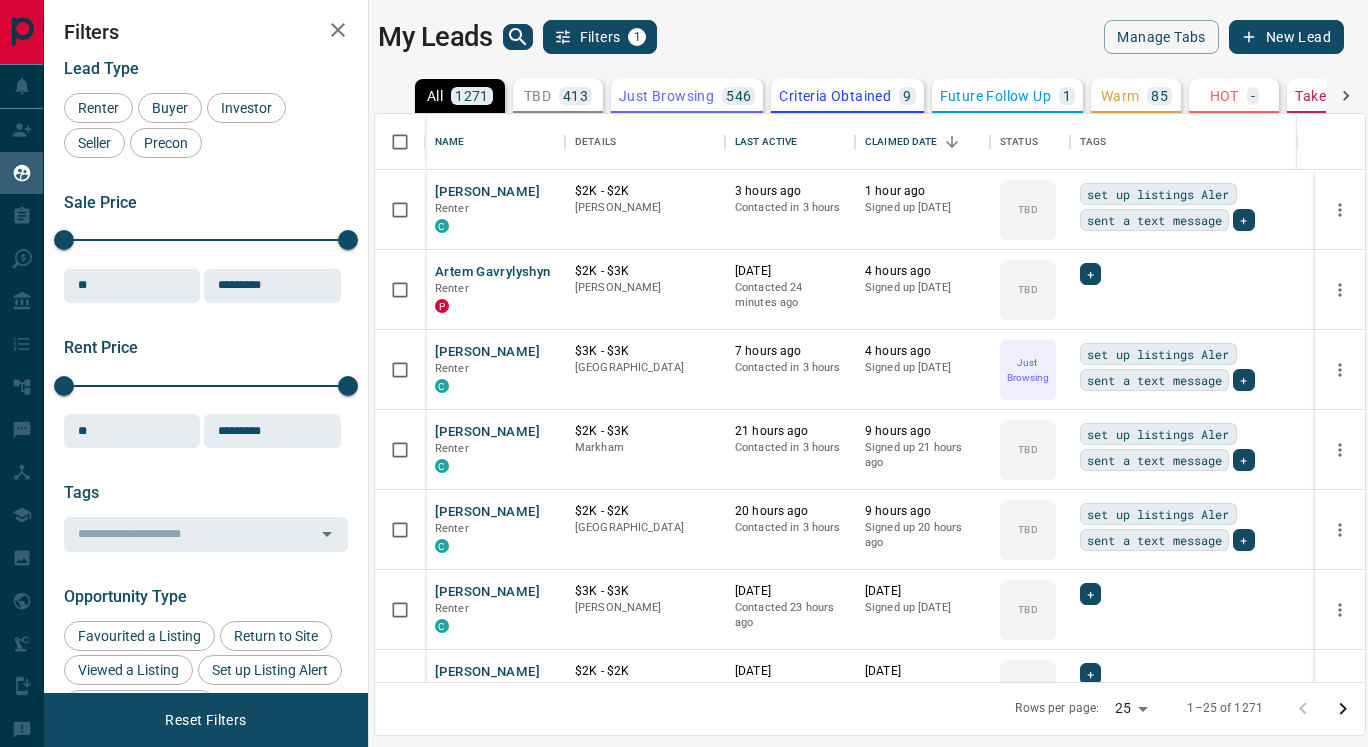 scroll, scrollTop: 0, scrollLeft: 0, axis: both 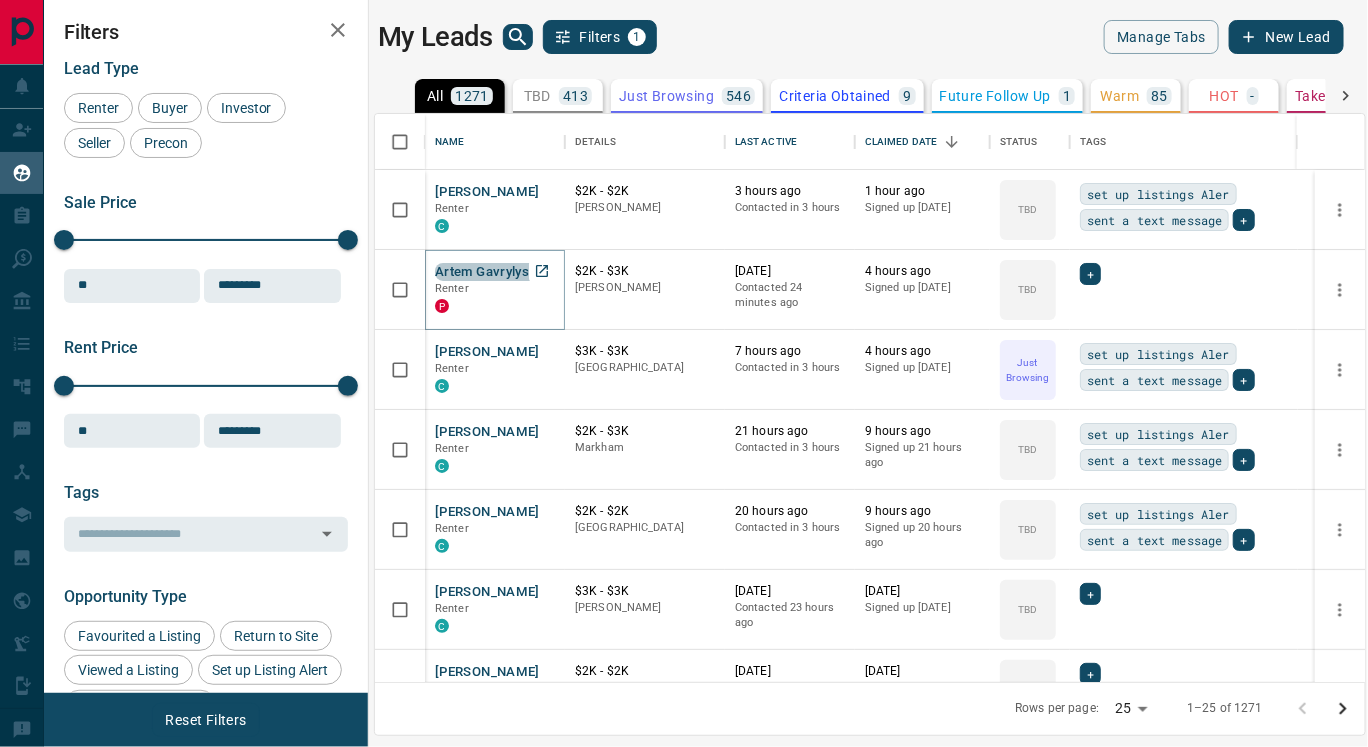 click on "Artem Gavrylyshyn" at bounding box center [492, 272] 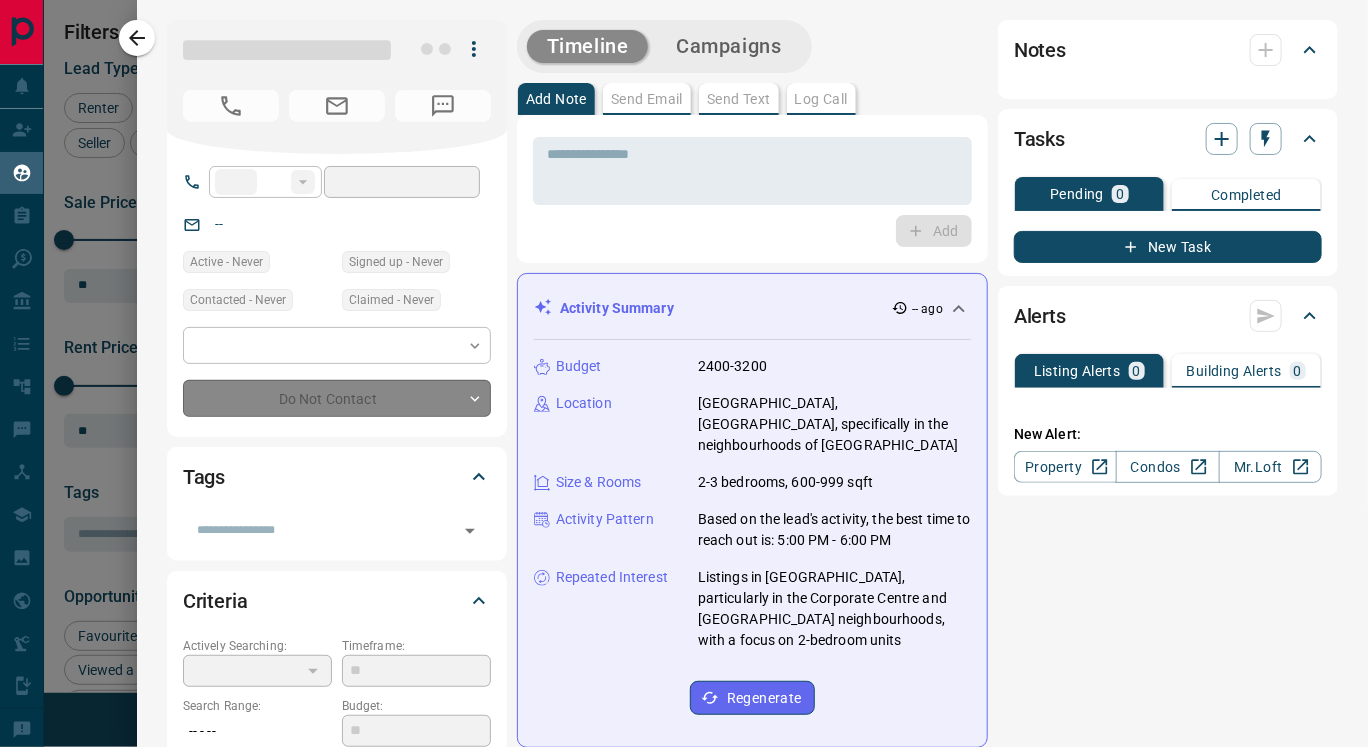 type on "**" 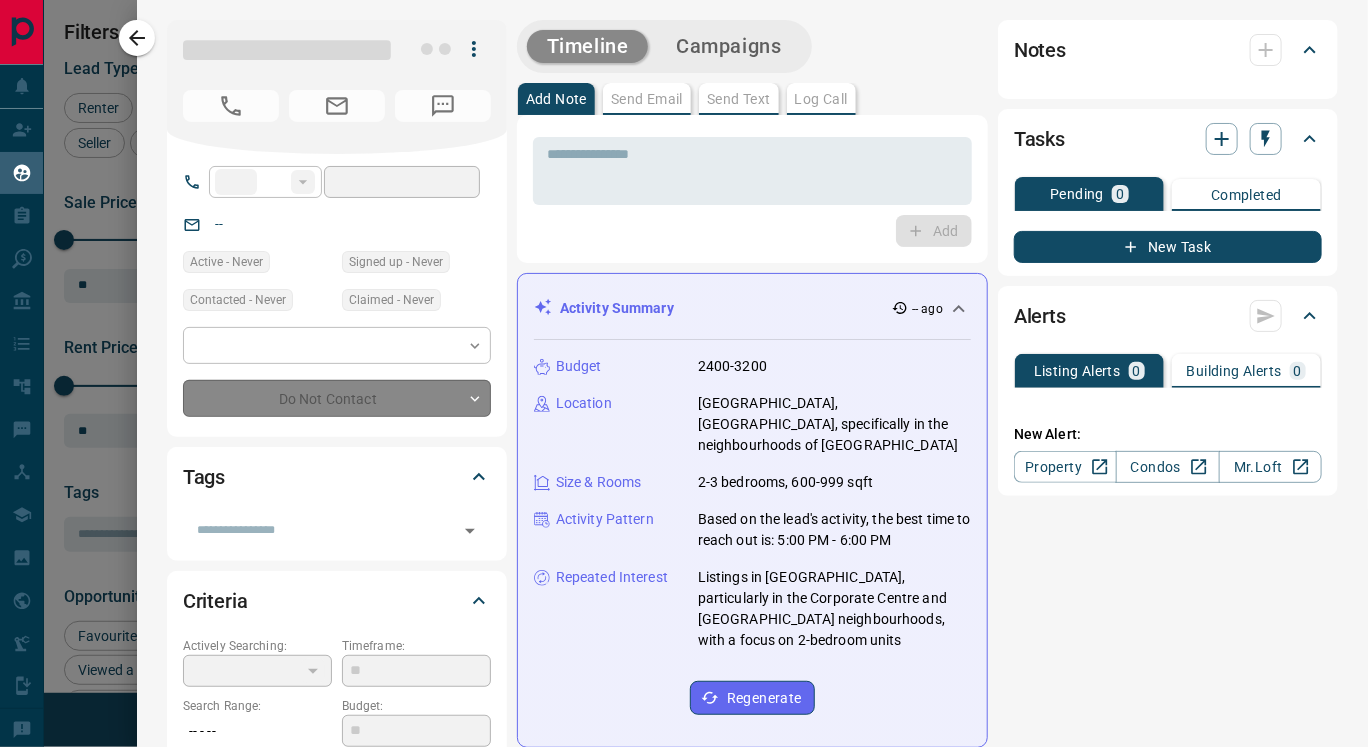 type on "**********" 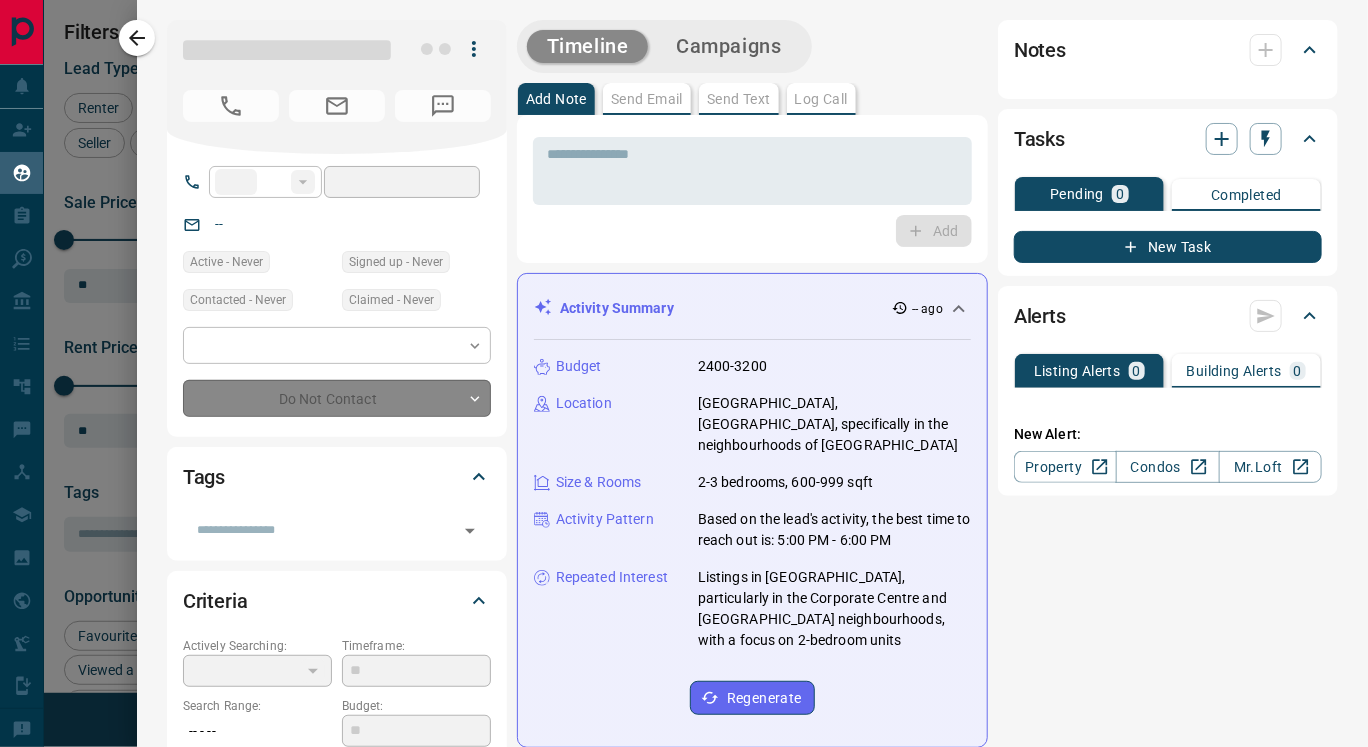 type on "**********" 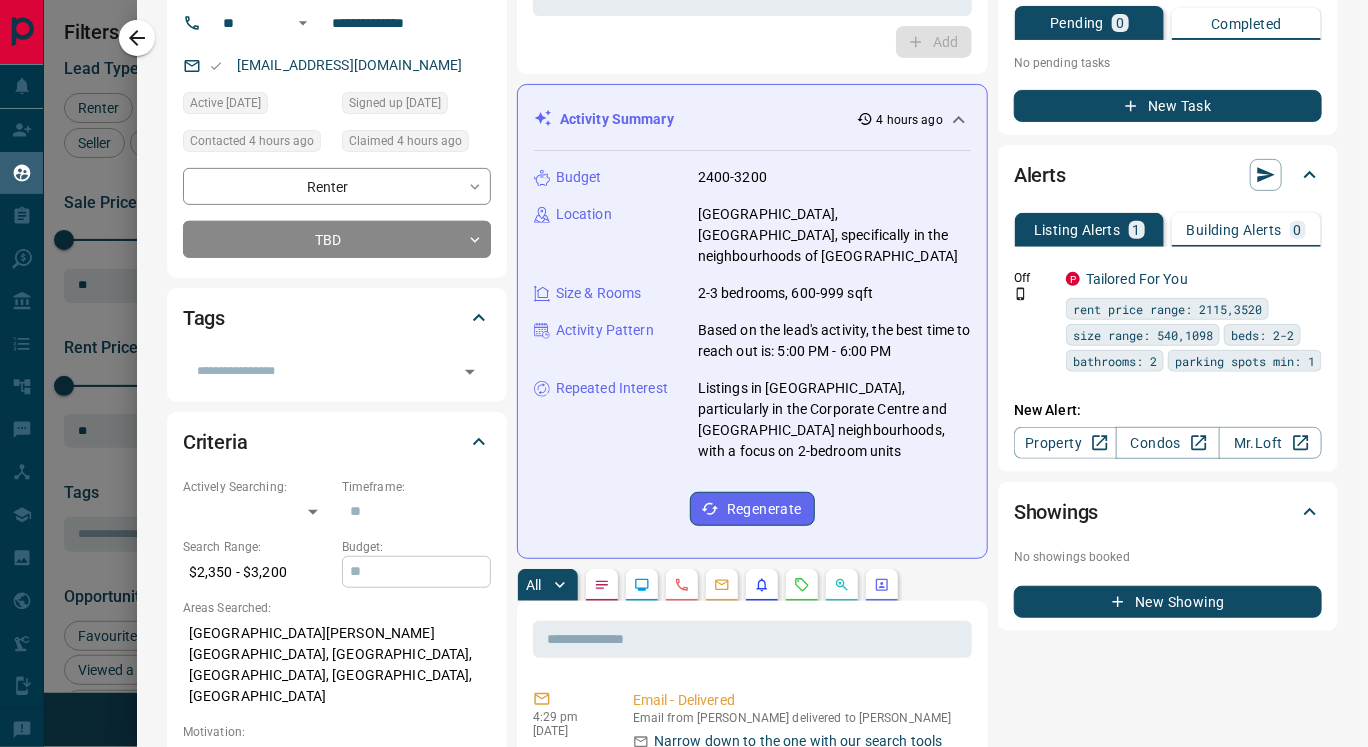 scroll, scrollTop: 0, scrollLeft: 0, axis: both 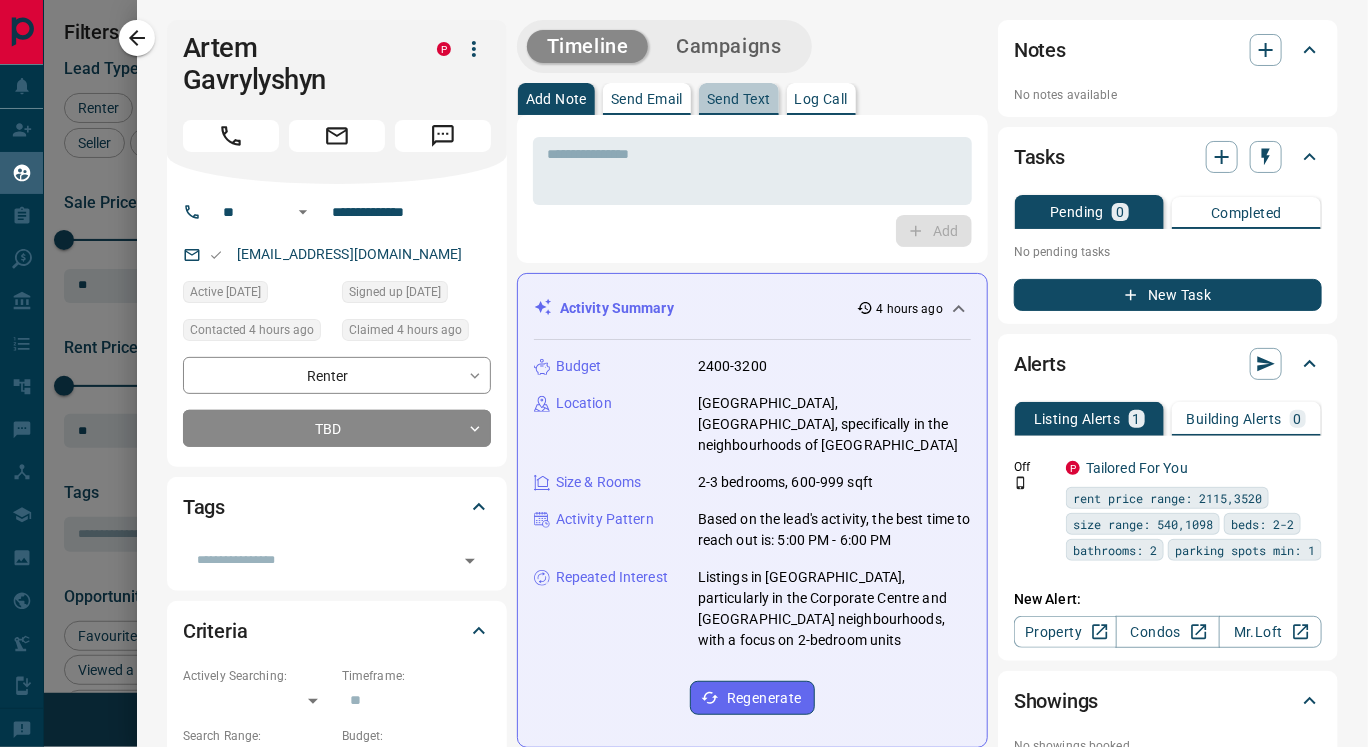click on "Send Text" at bounding box center [739, 99] 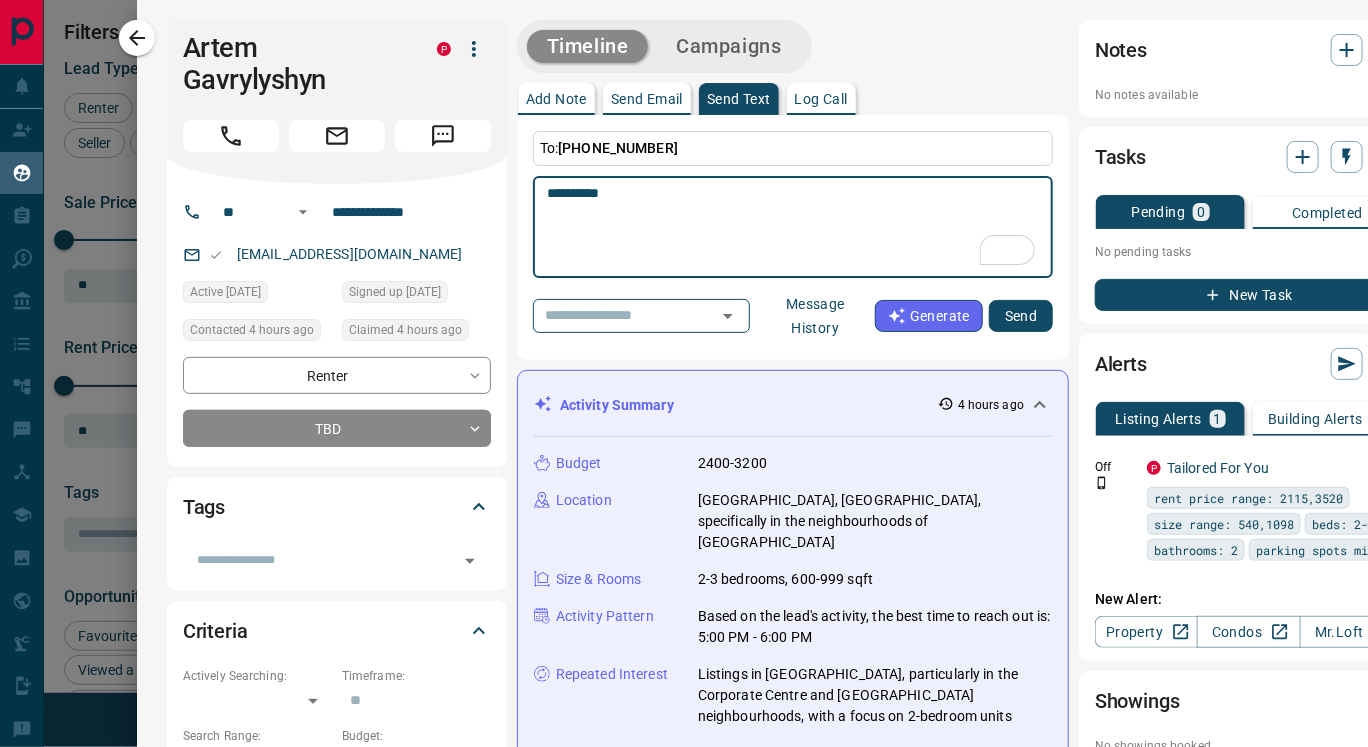 paste on "**********" 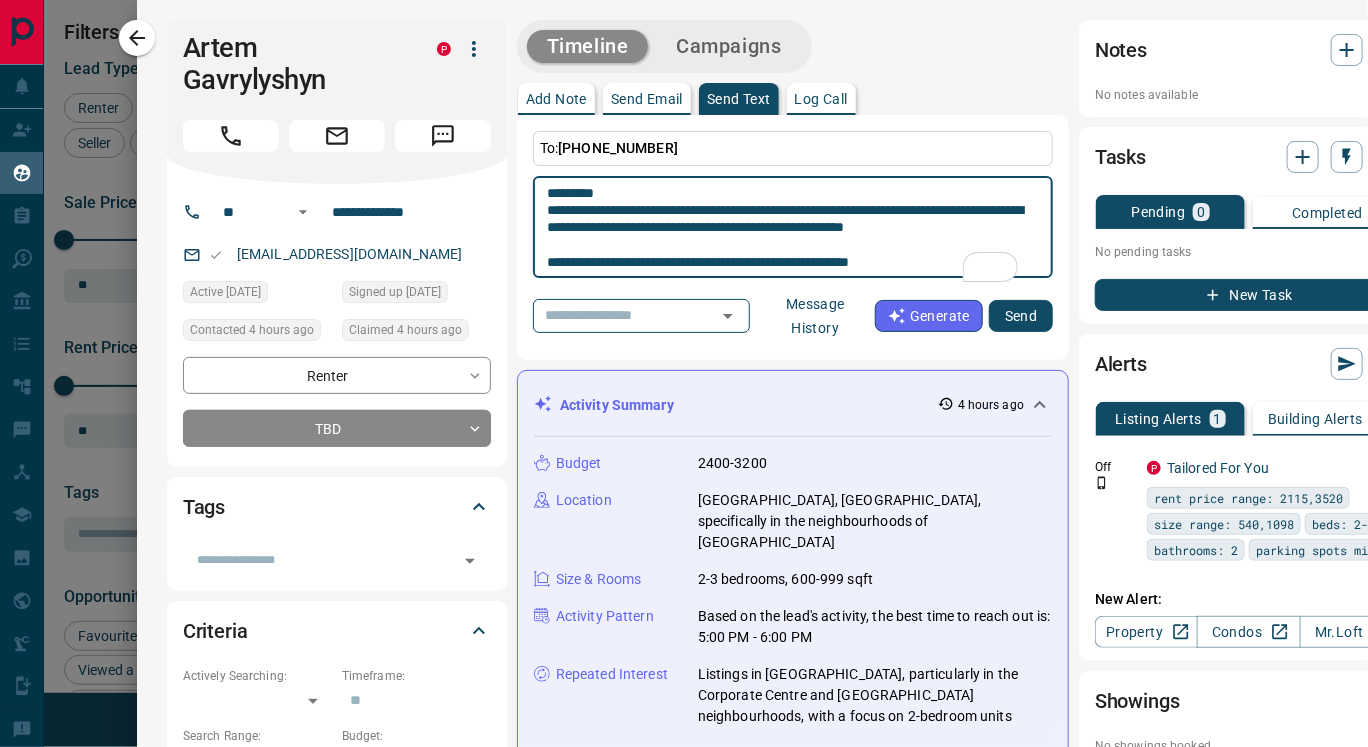 scroll, scrollTop: 311, scrollLeft: 0, axis: vertical 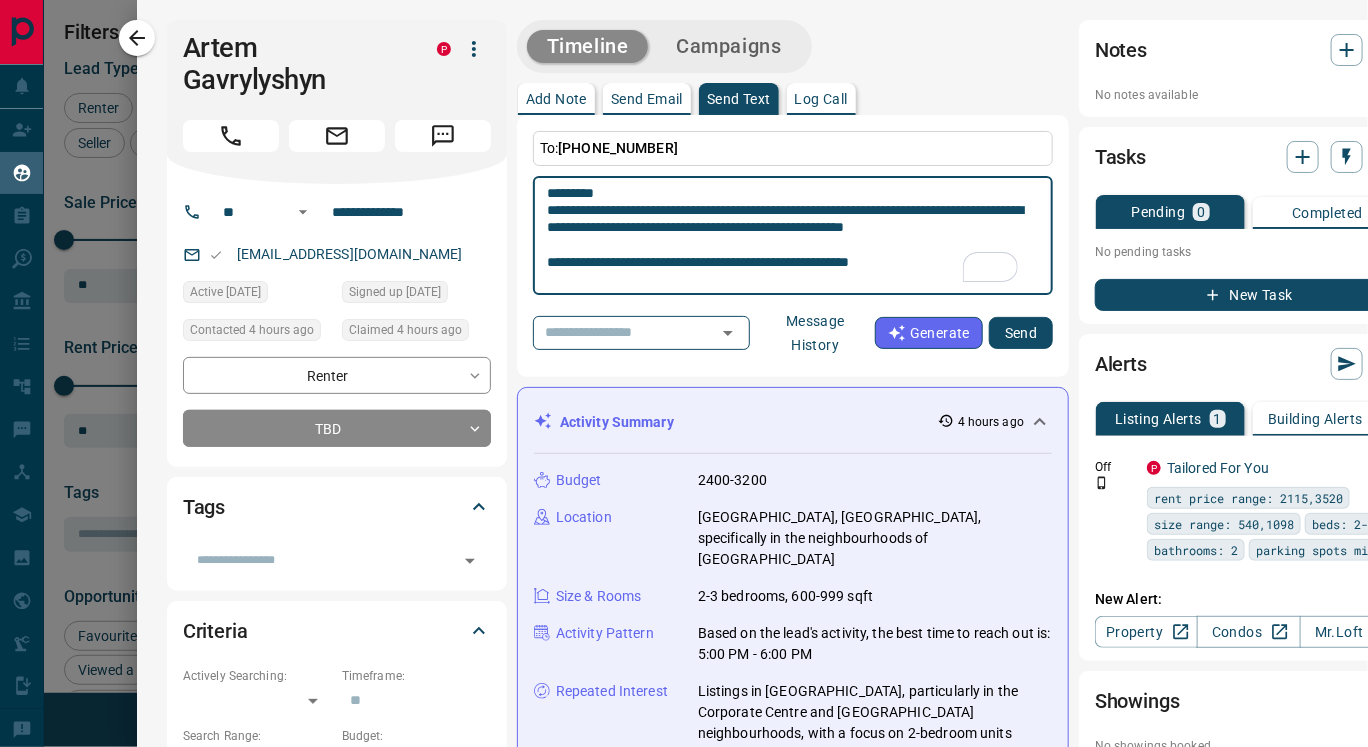 click on "**********" at bounding box center [793, 236] 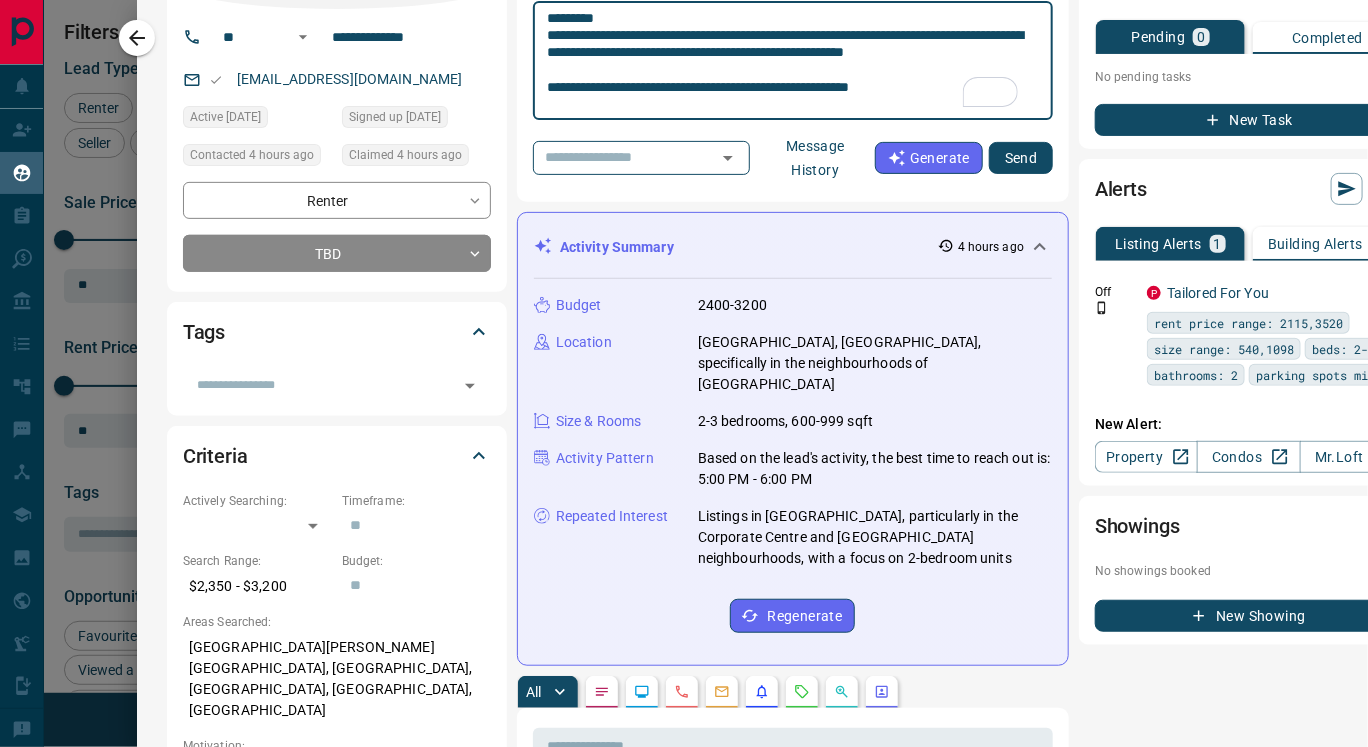 scroll, scrollTop: 176, scrollLeft: 0, axis: vertical 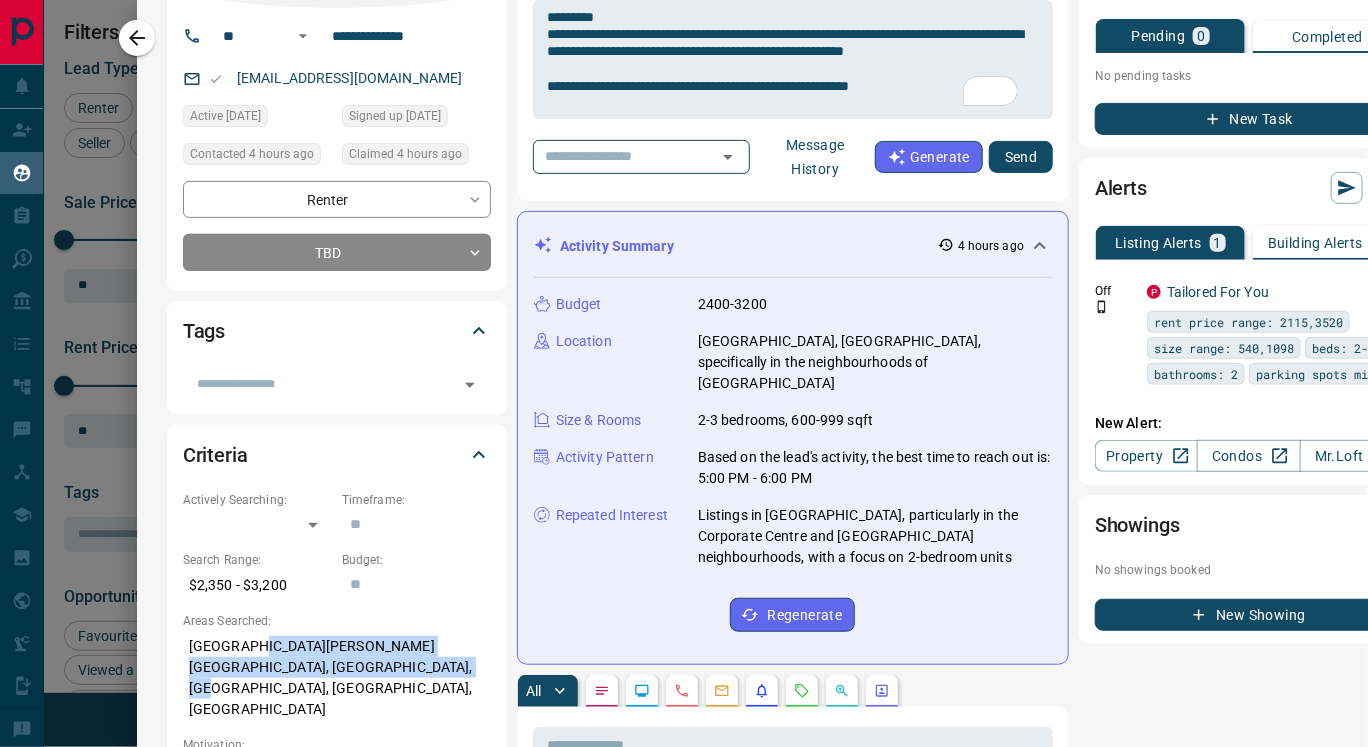 drag, startPoint x: 252, startPoint y: 642, endPoint x: 459, endPoint y: 666, distance: 208.38666 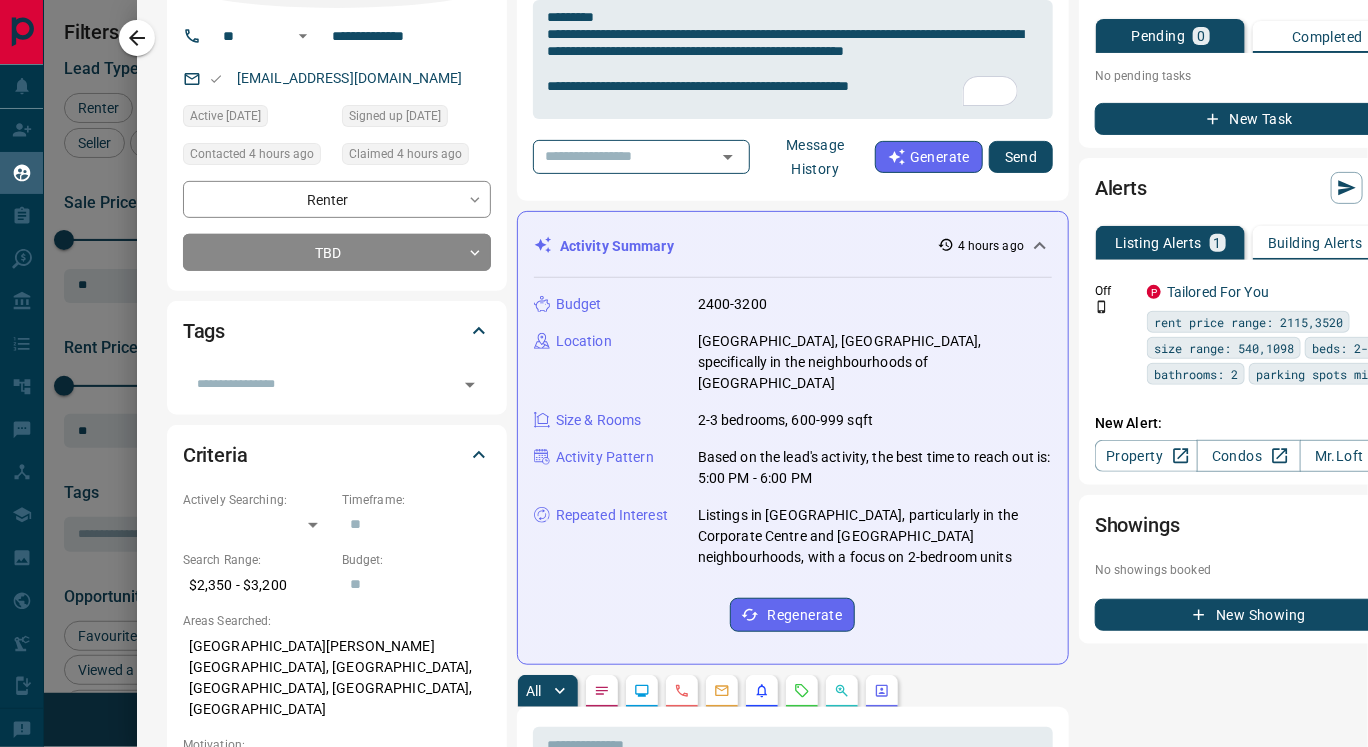 click on "Motivation:" at bounding box center [337, 745] 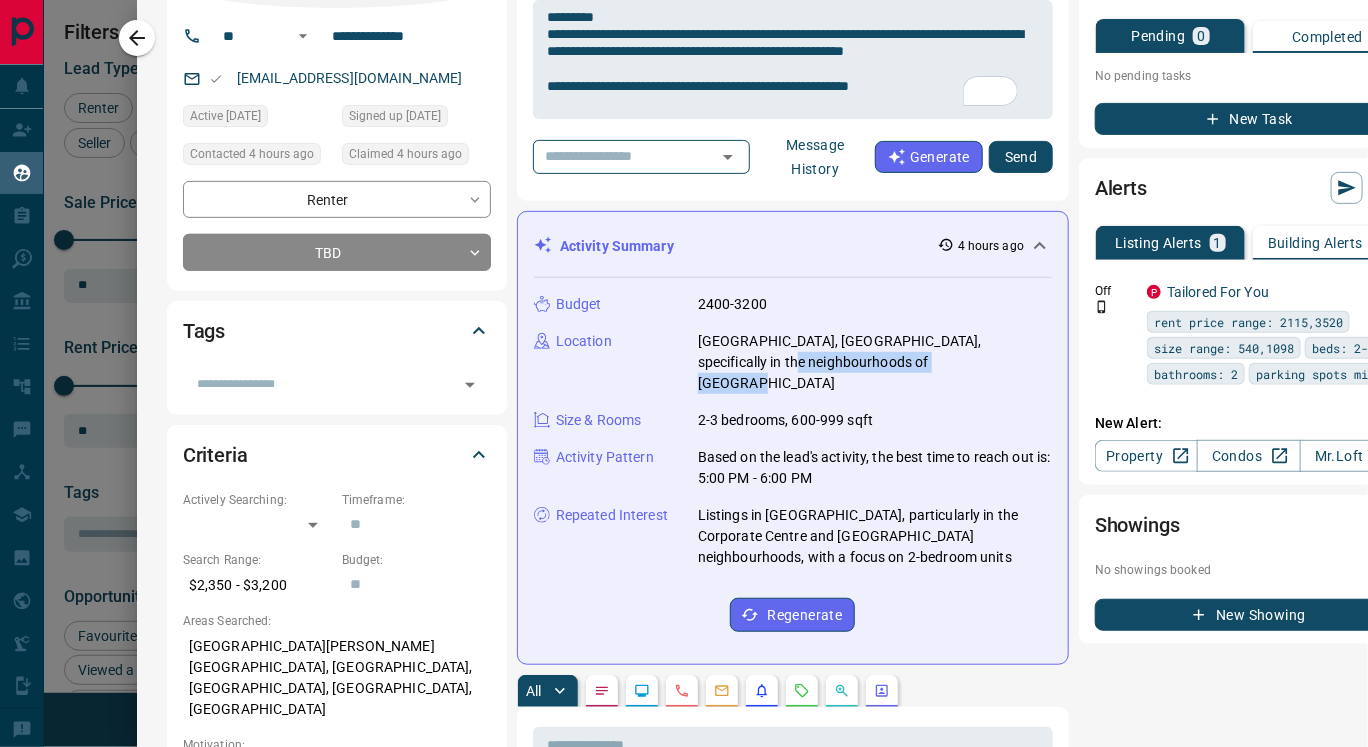 drag, startPoint x: 698, startPoint y: 356, endPoint x: 904, endPoint y: 365, distance: 206.1965 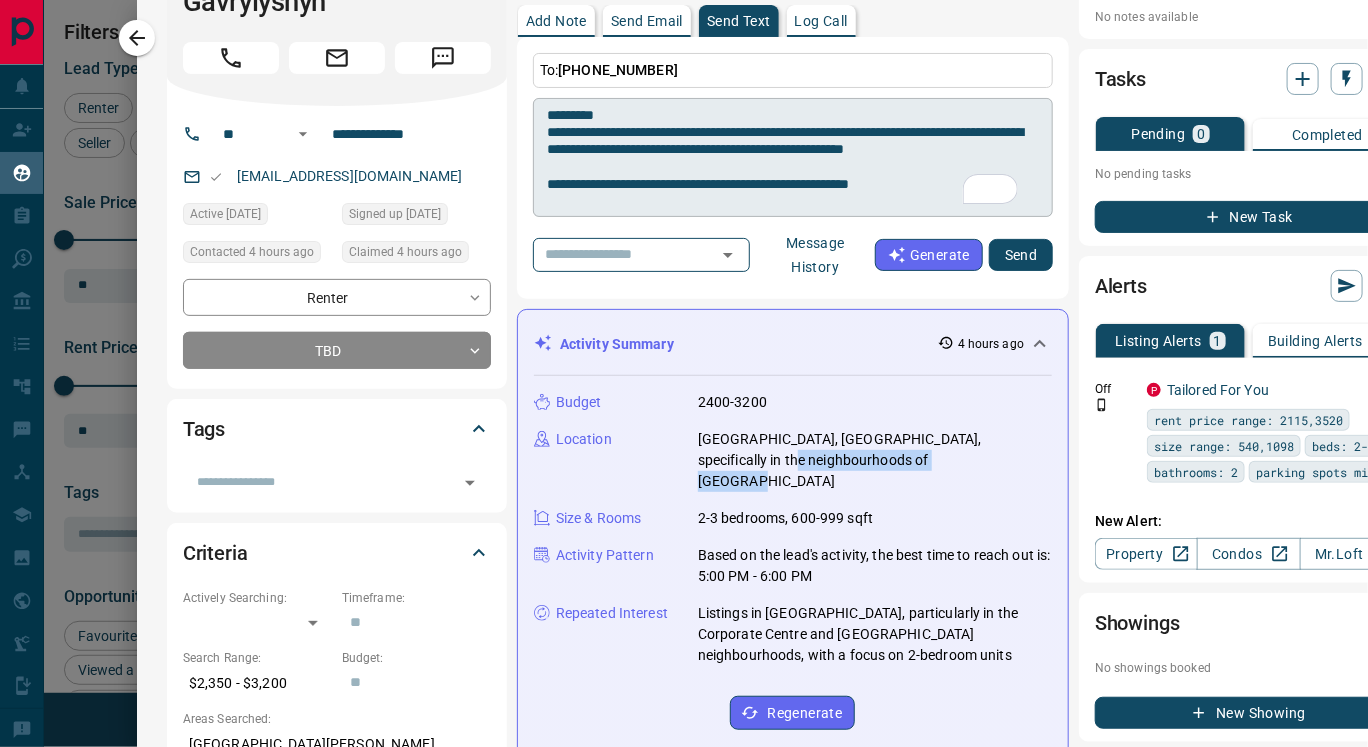 scroll, scrollTop: 84, scrollLeft: 0, axis: vertical 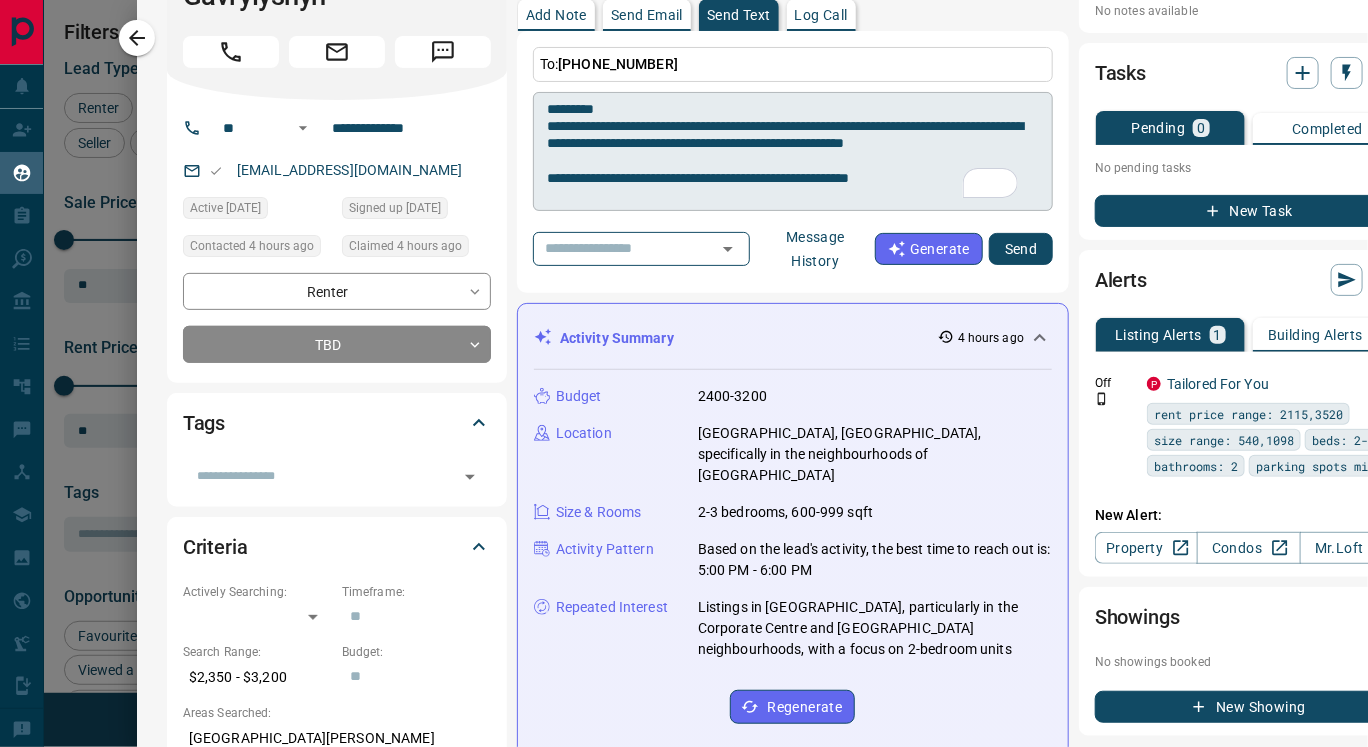 click on "**********" at bounding box center [793, 152] 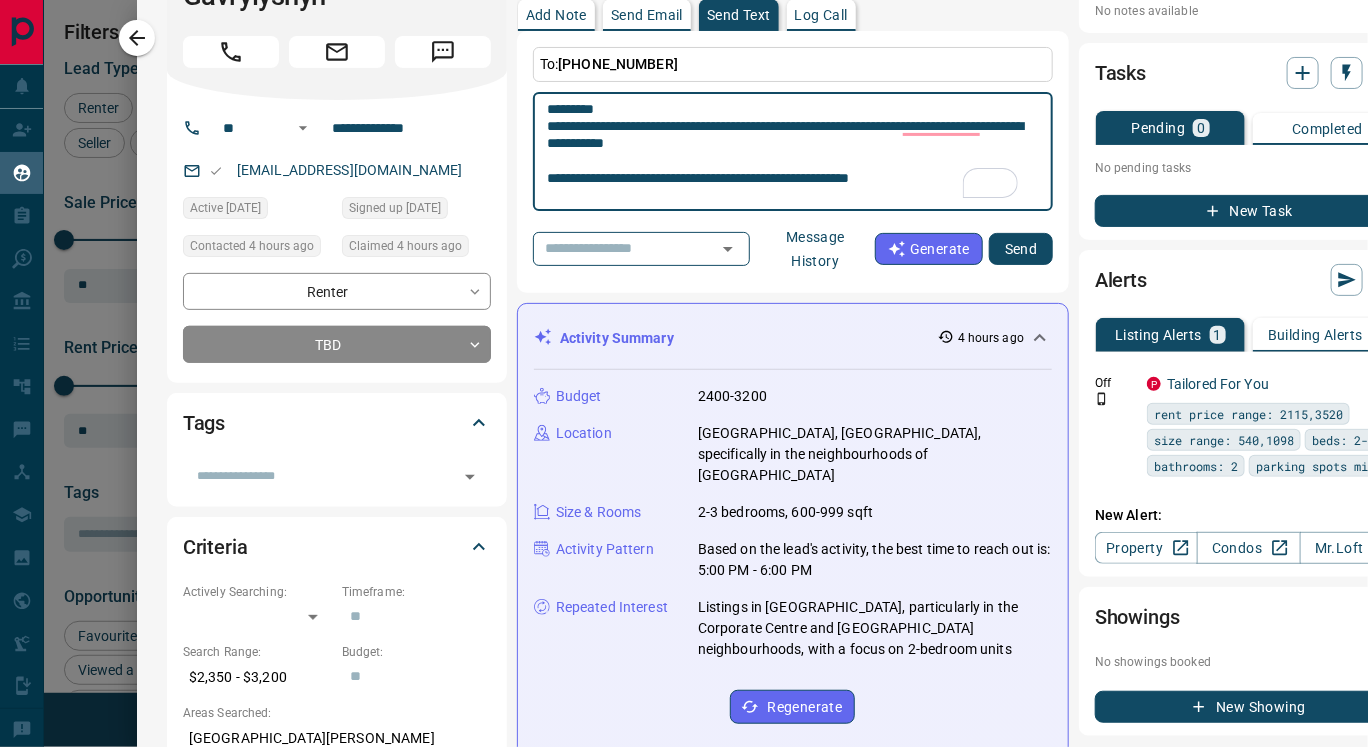 paste on "**********" 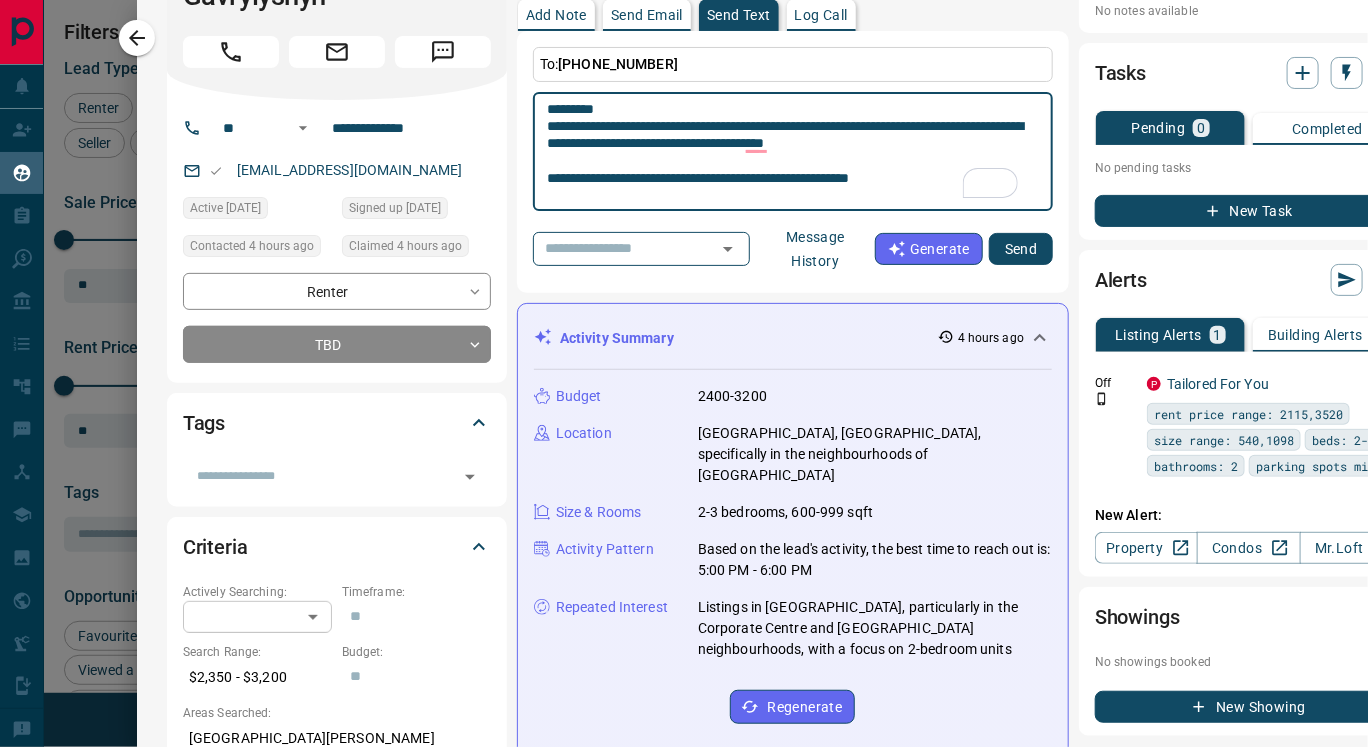 scroll, scrollTop: 381, scrollLeft: 0, axis: vertical 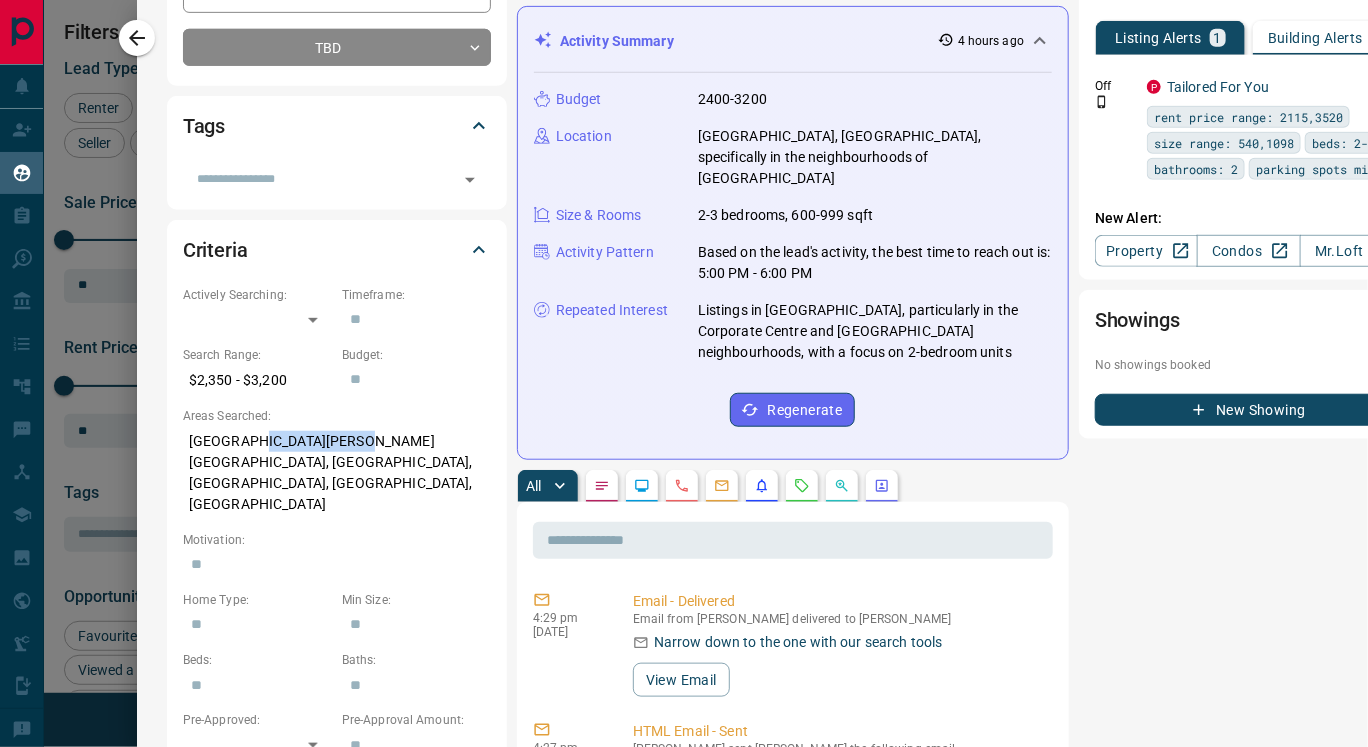 drag, startPoint x: 254, startPoint y: 437, endPoint x: 346, endPoint y: 440, distance: 92.0489 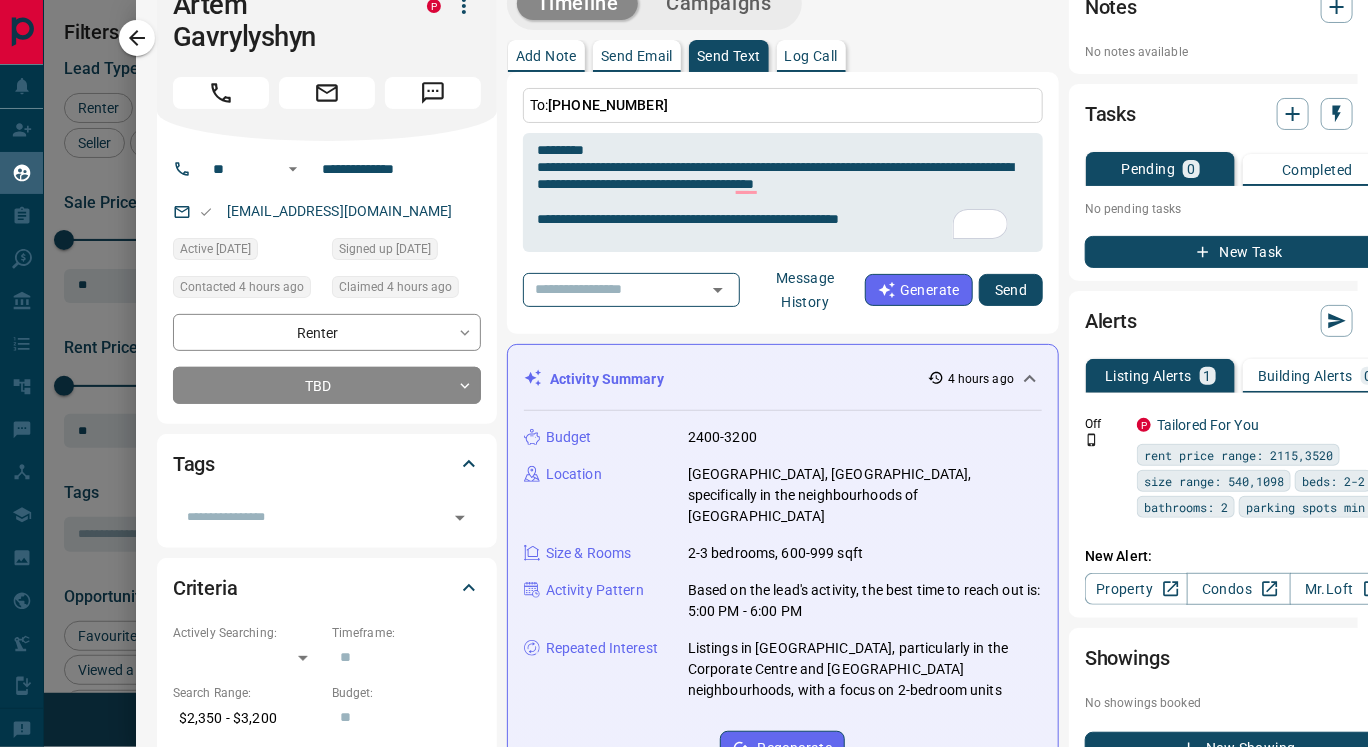 scroll, scrollTop: 0, scrollLeft: 1, axis: horizontal 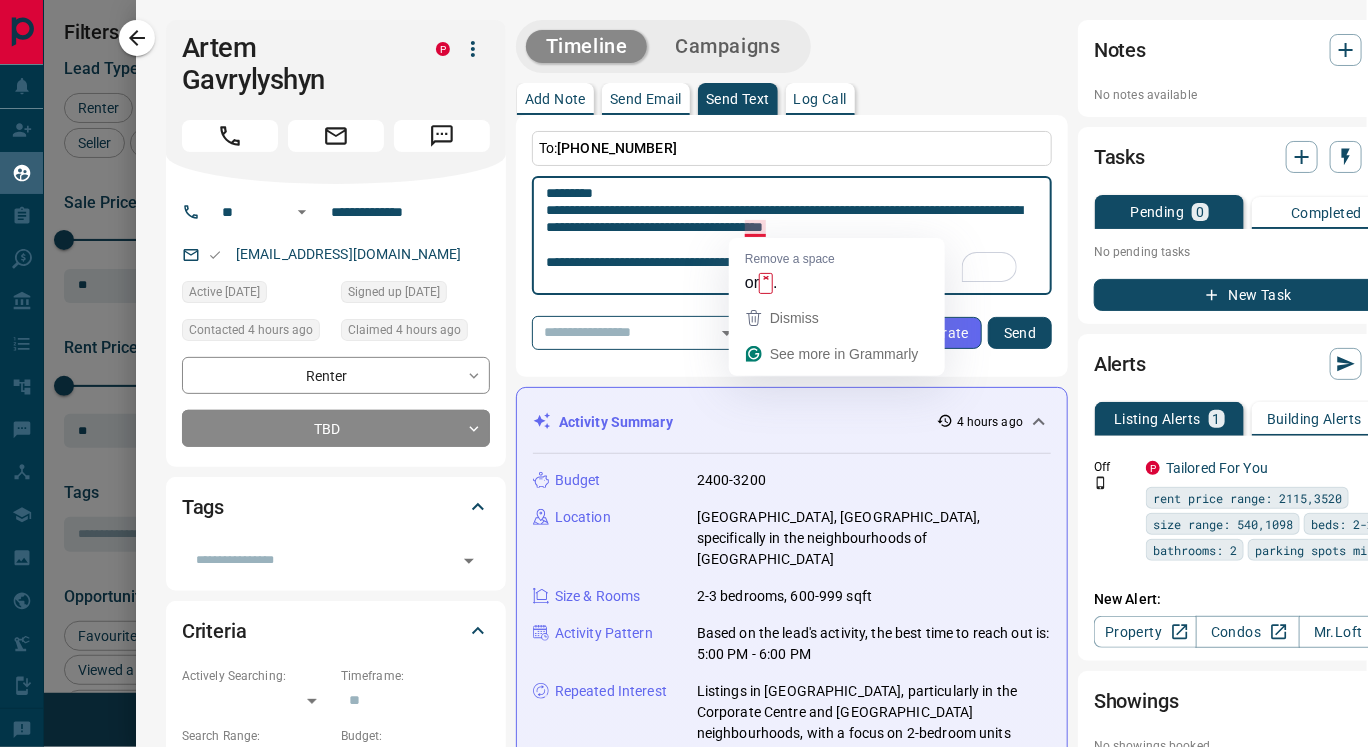 click on "**********" at bounding box center (792, 236) 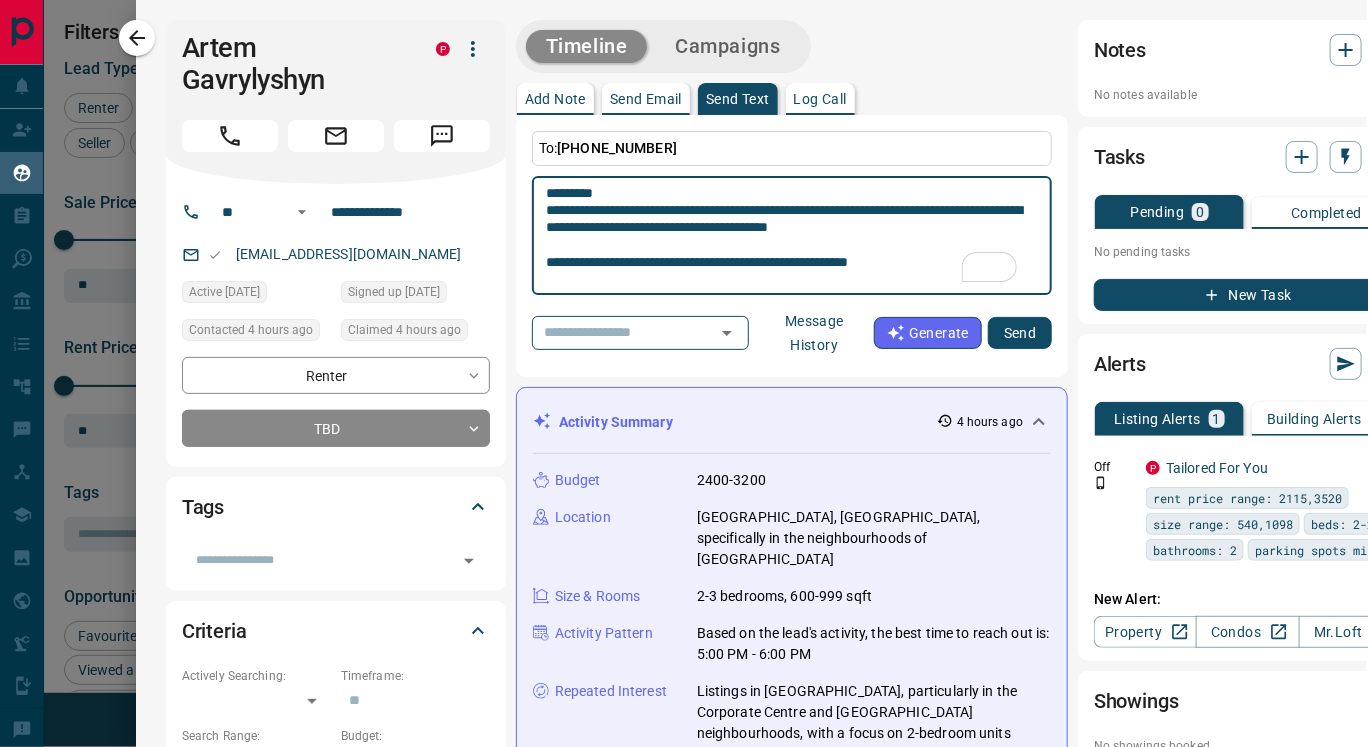 paste on "**********" 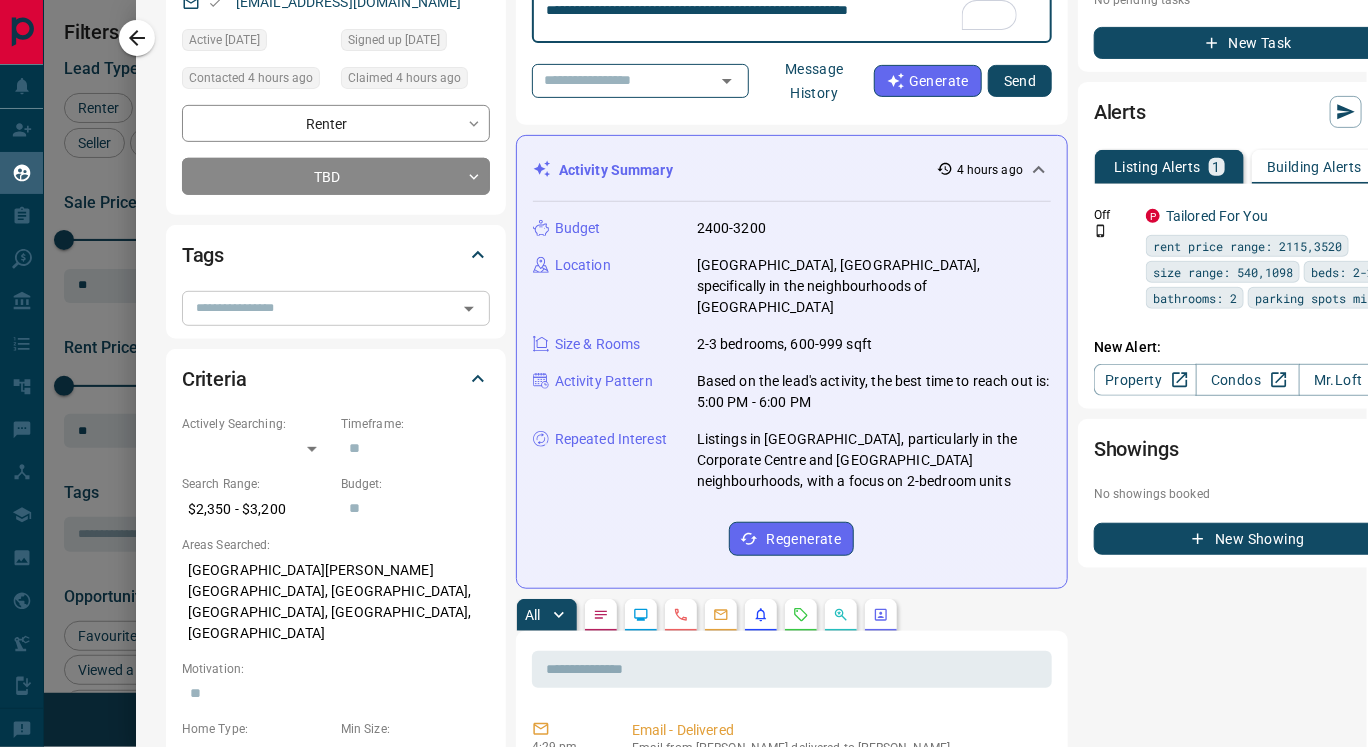 scroll, scrollTop: 238, scrollLeft: 1, axis: both 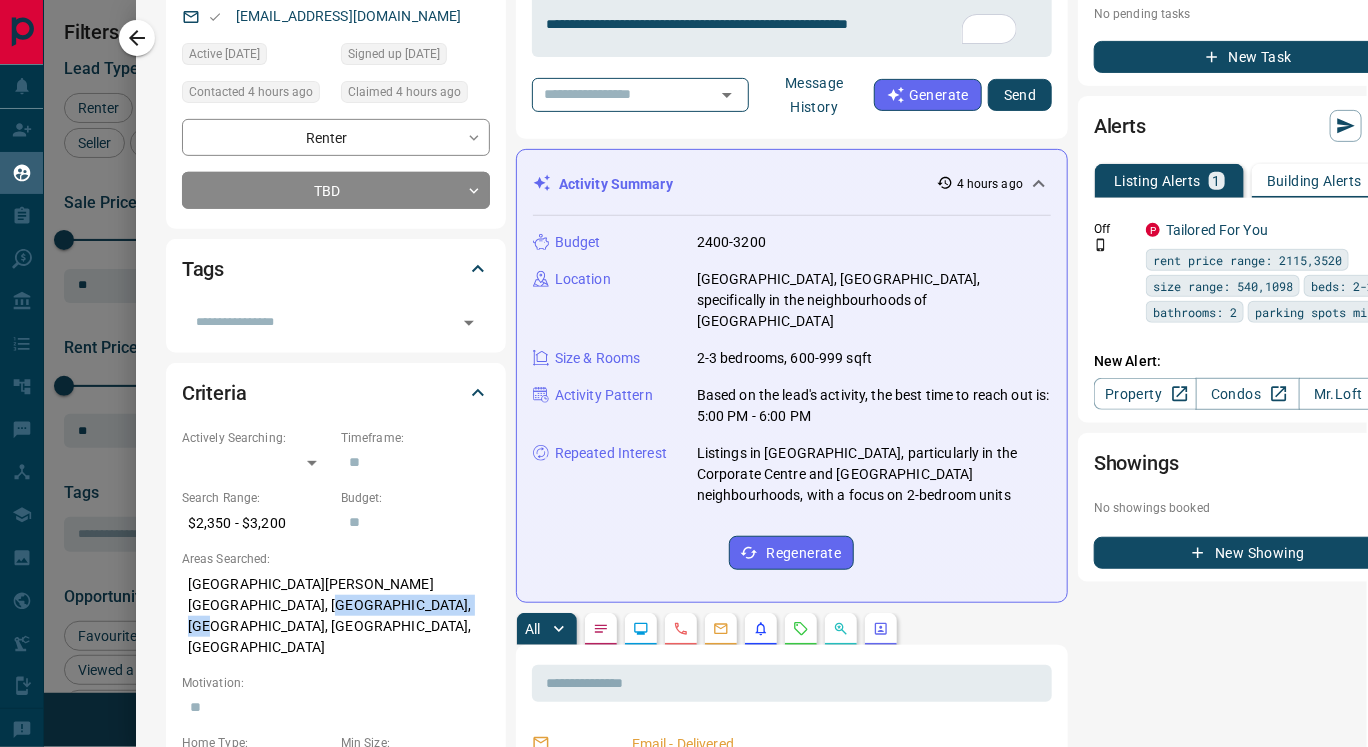 drag, startPoint x: 246, startPoint y: 602, endPoint x: 385, endPoint y: 613, distance: 139.43457 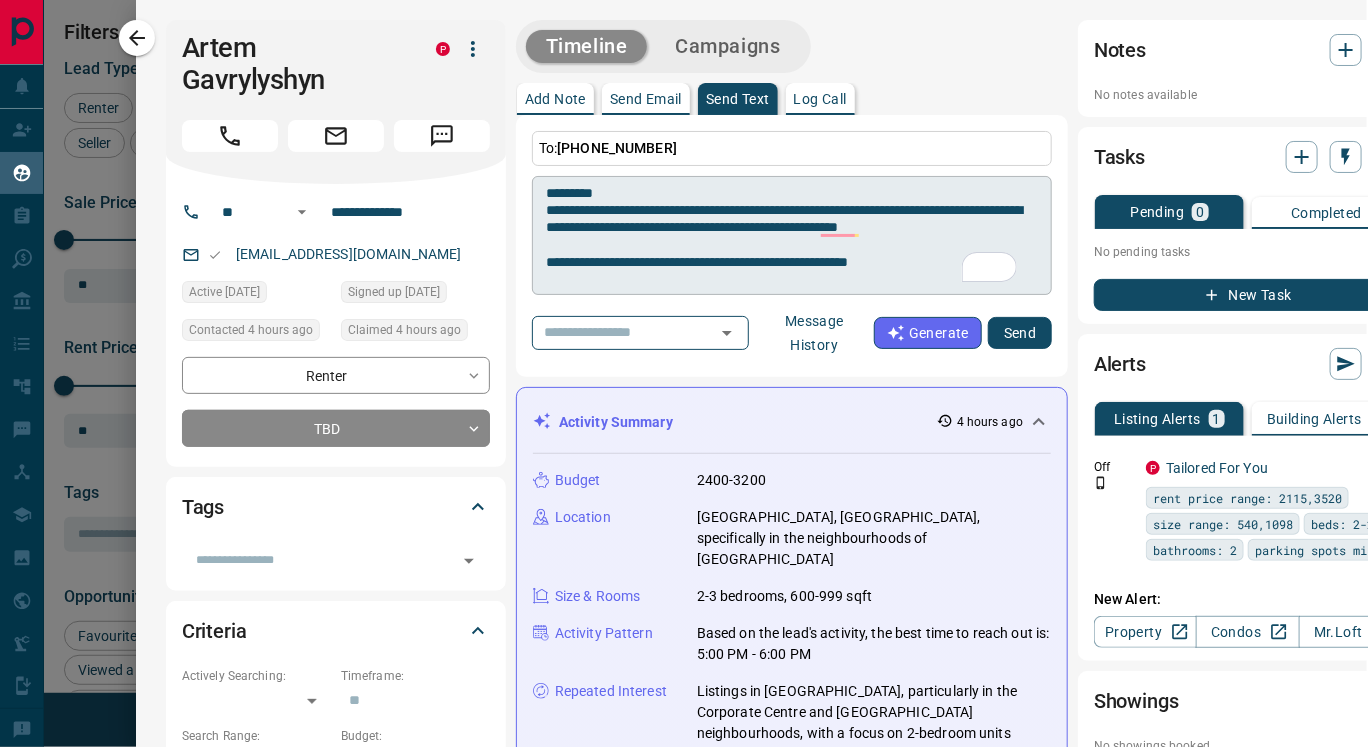 click on "**********" at bounding box center [792, 236] 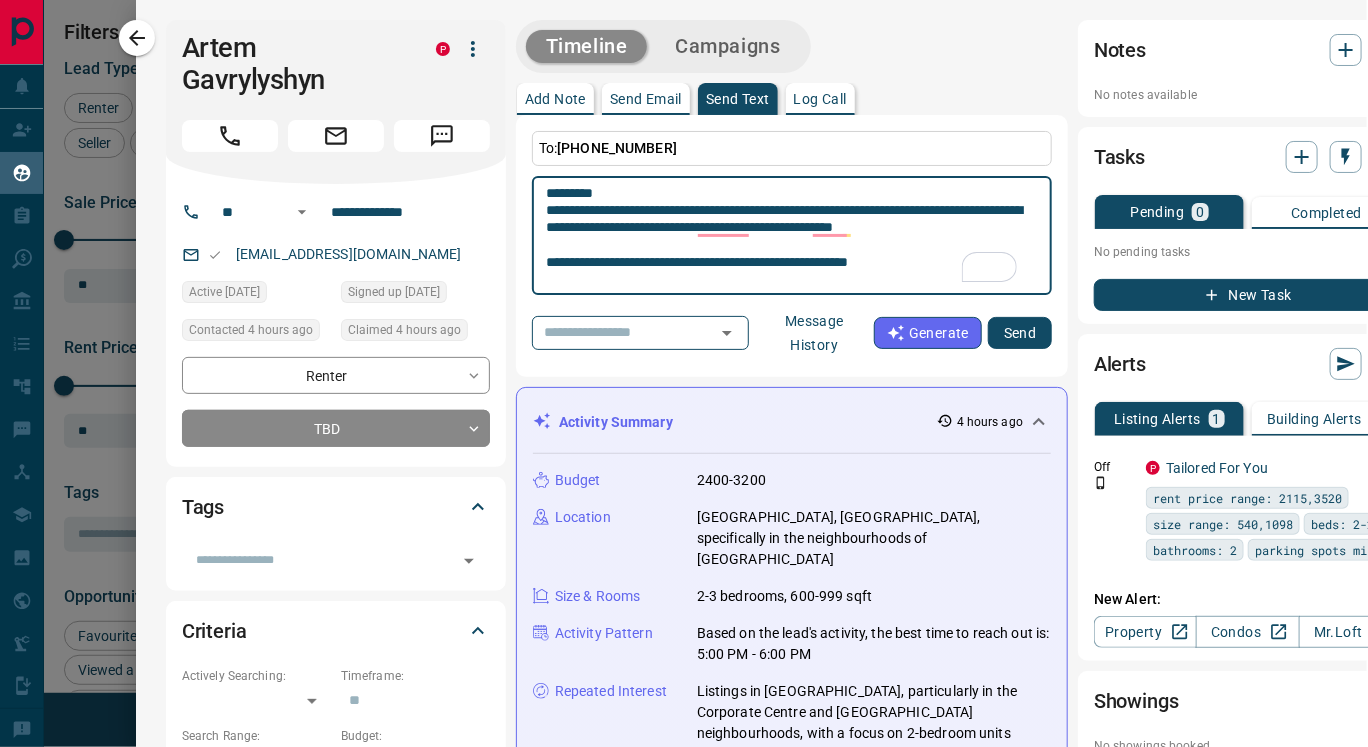 click on "**********" at bounding box center [792, 236] 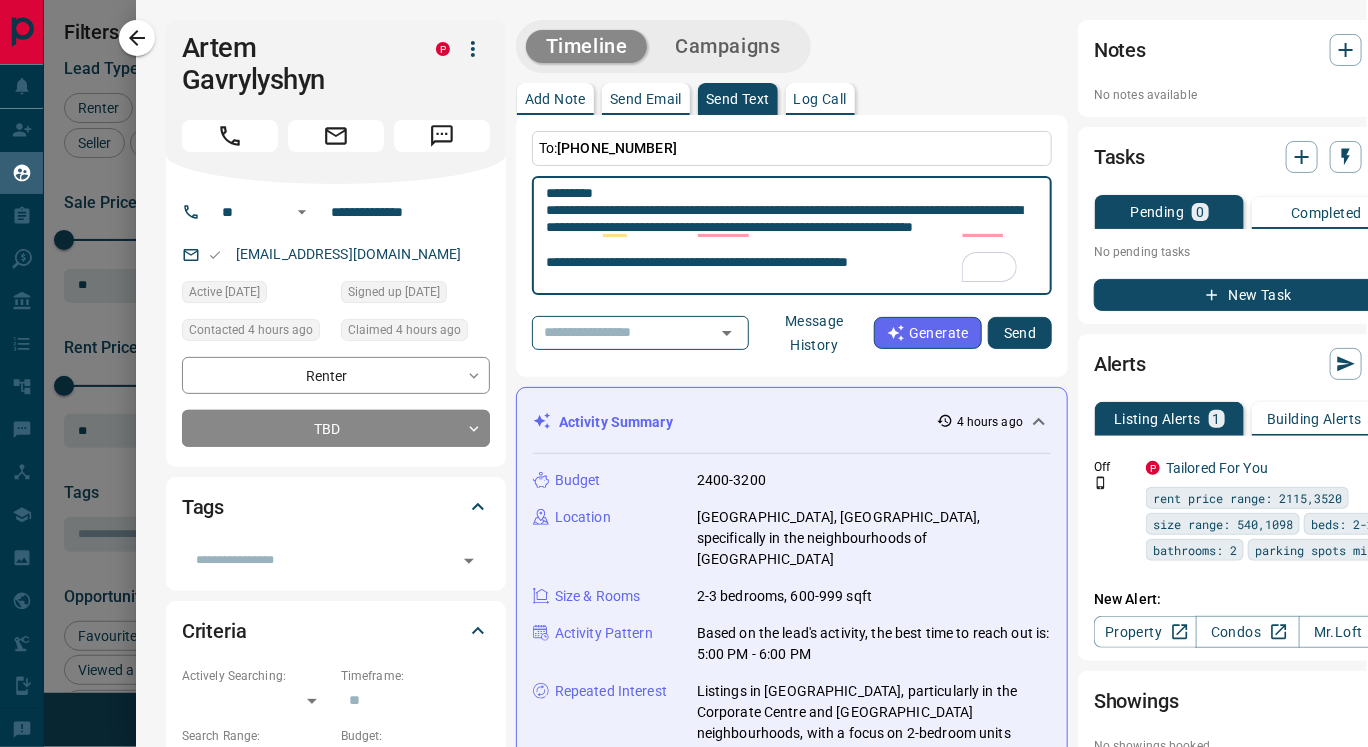 paste on "**********" 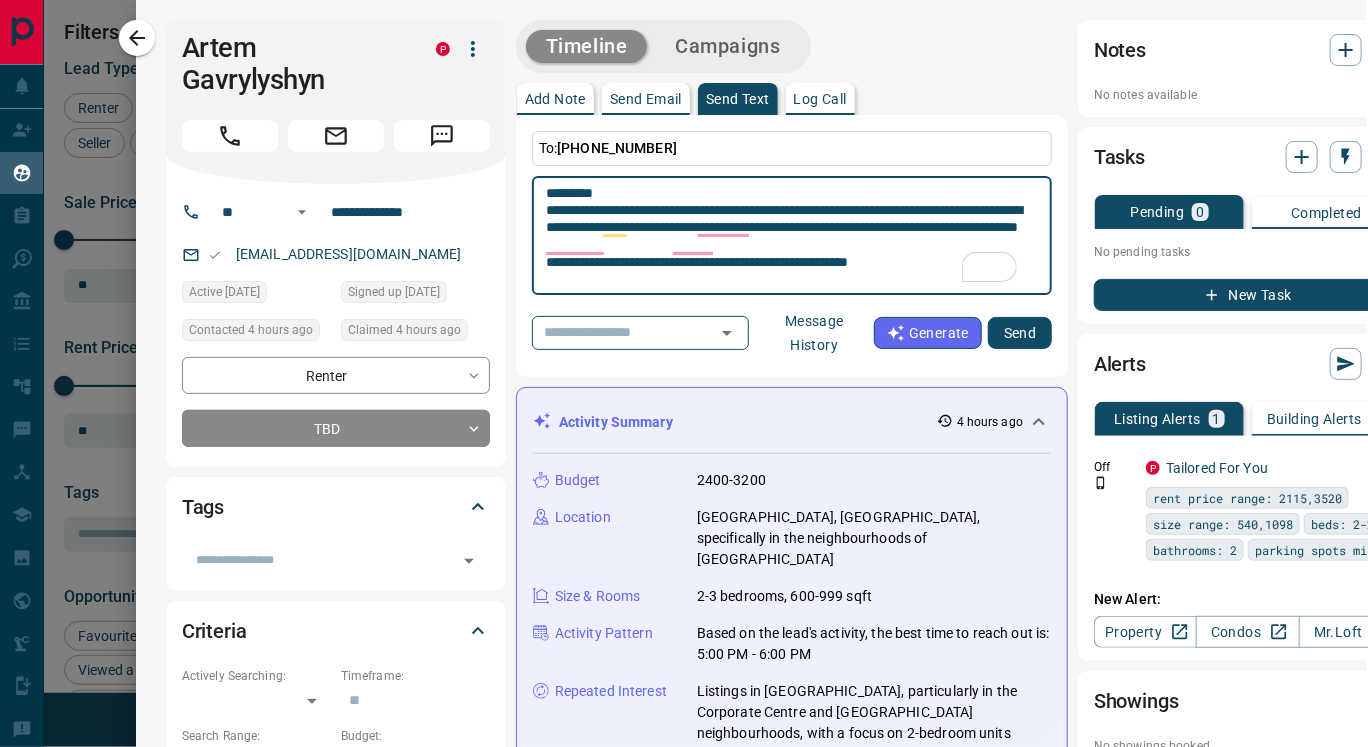 click on "**********" at bounding box center (792, 236) 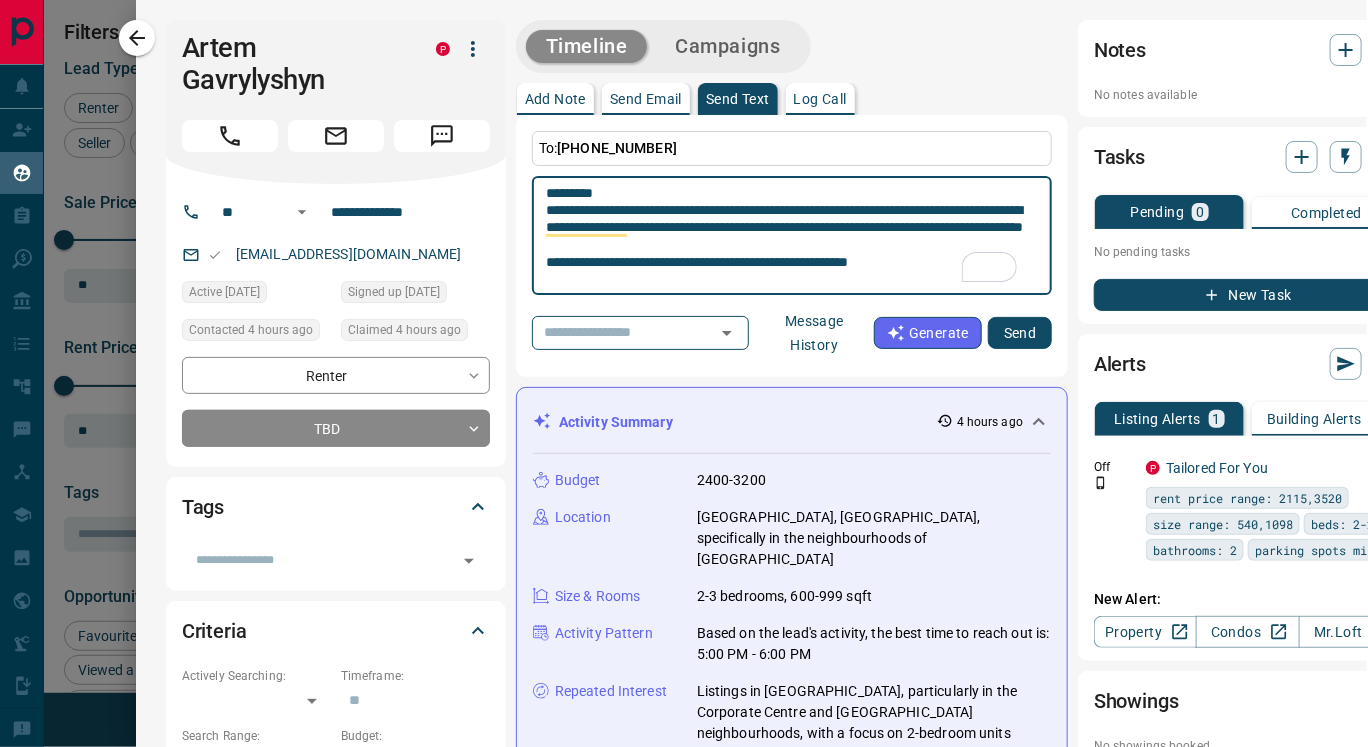 scroll, scrollTop: 16, scrollLeft: 0, axis: vertical 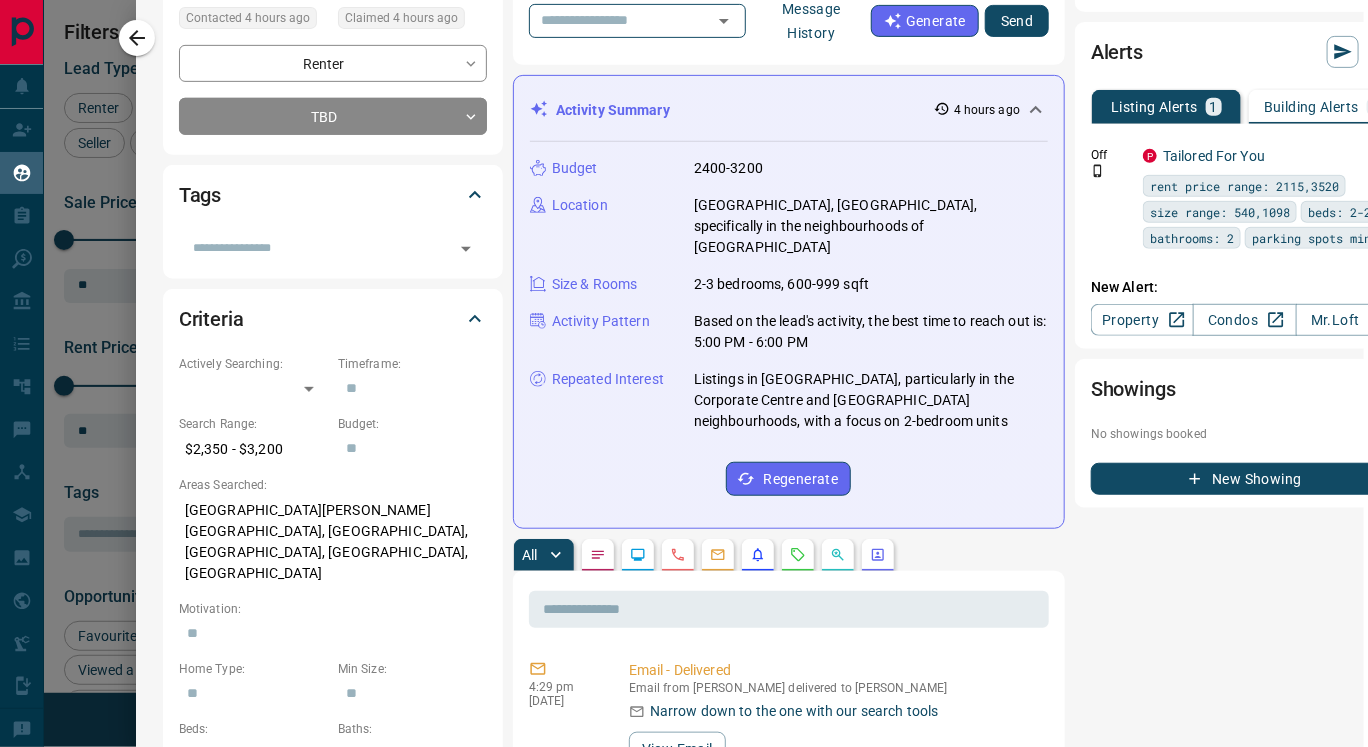 type on "**********" 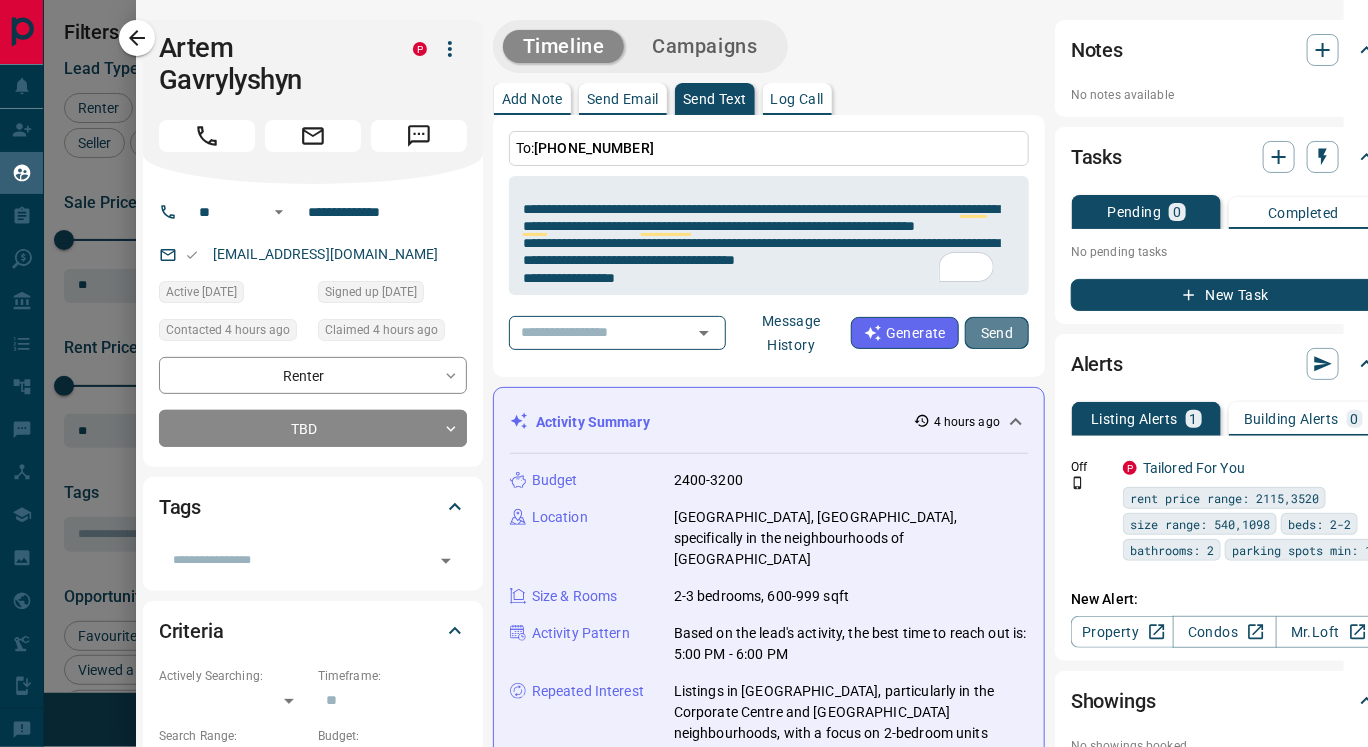 click on "Send" at bounding box center (997, 333) 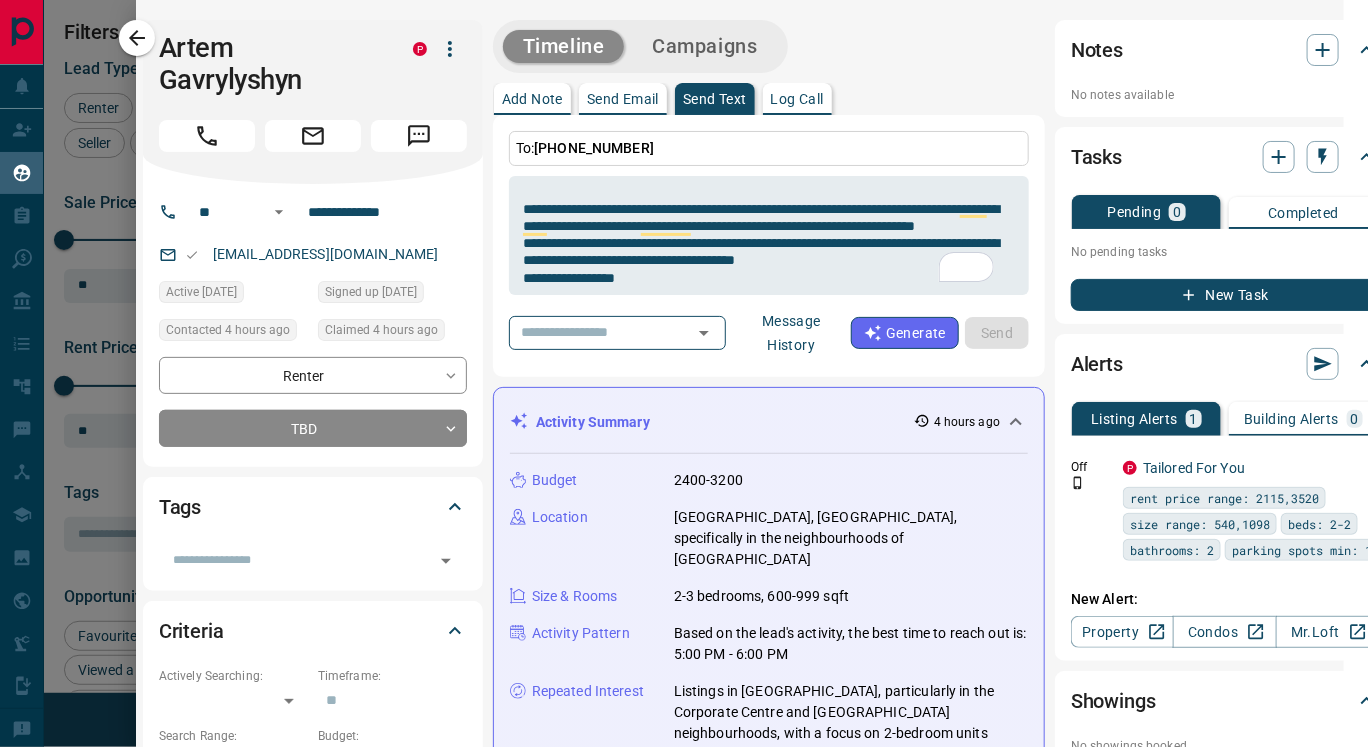 type 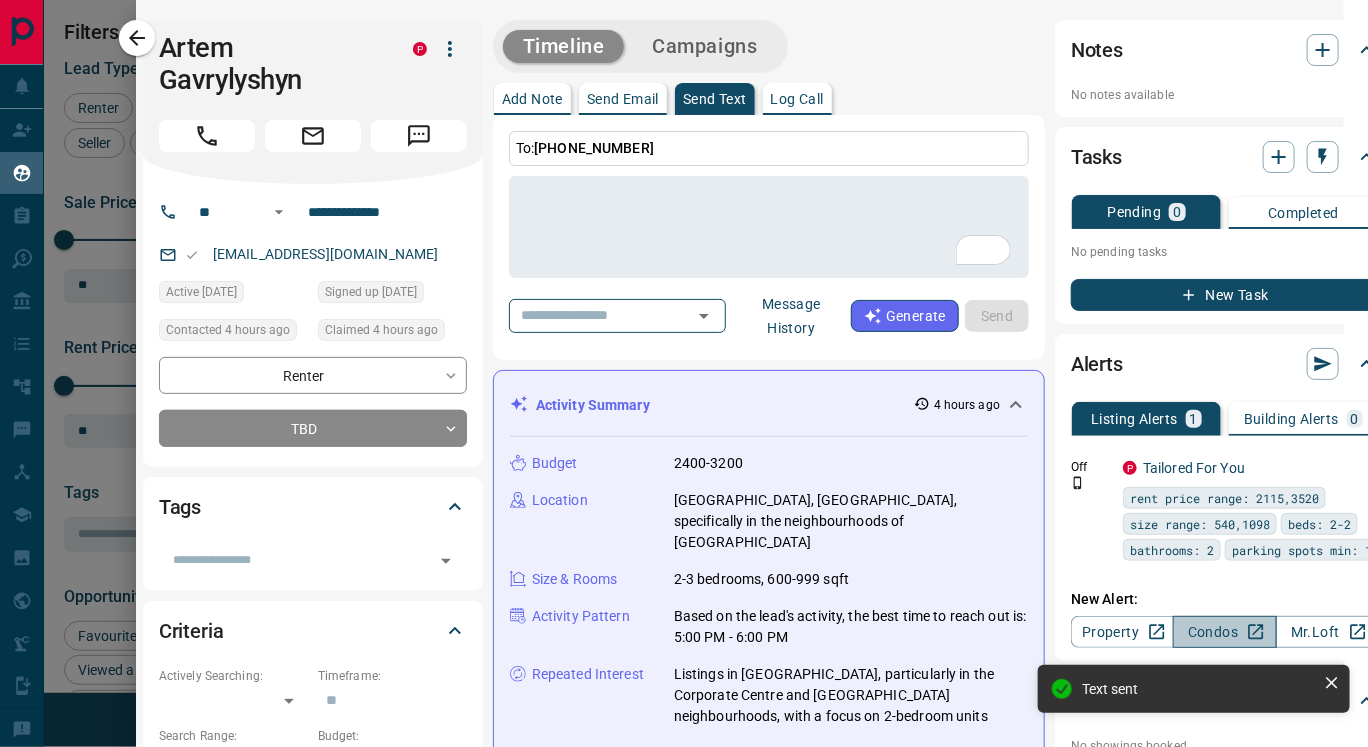 click on "Condos" at bounding box center [1224, 632] 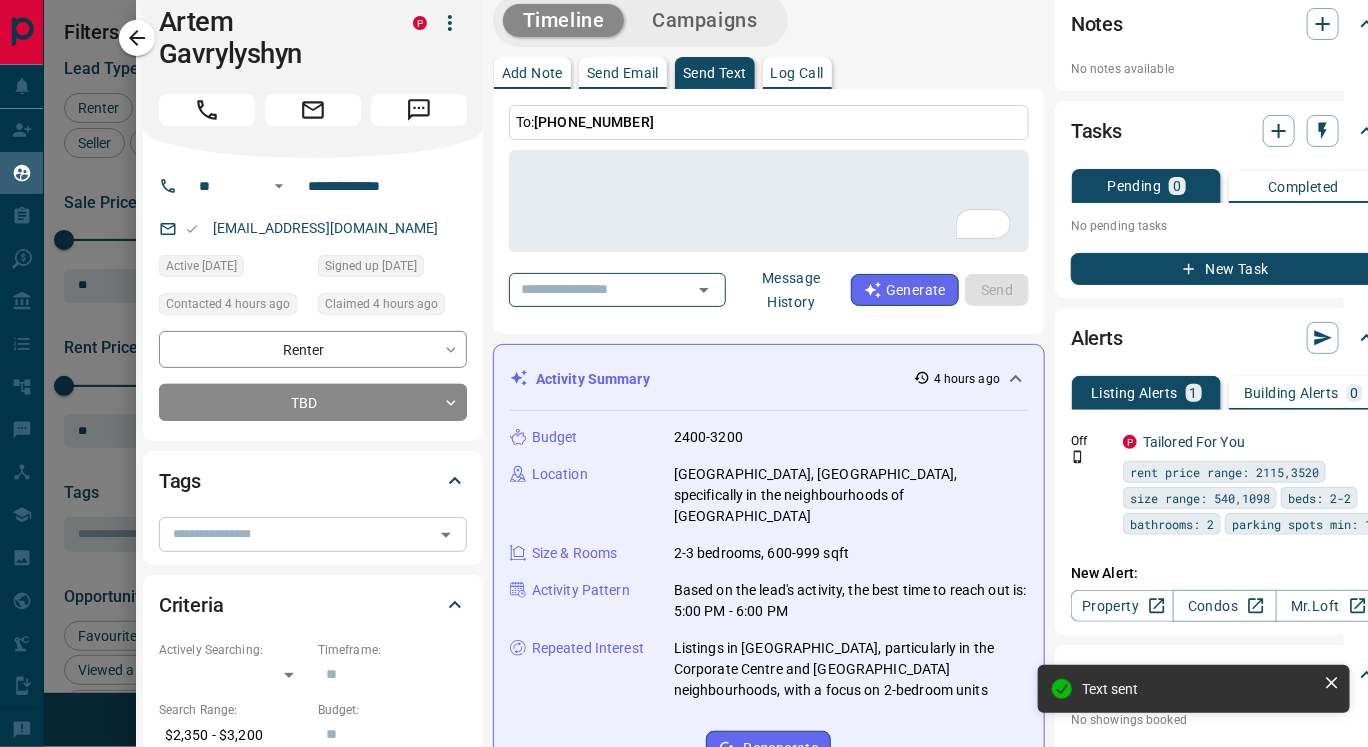 scroll, scrollTop: 0, scrollLeft: 24, axis: horizontal 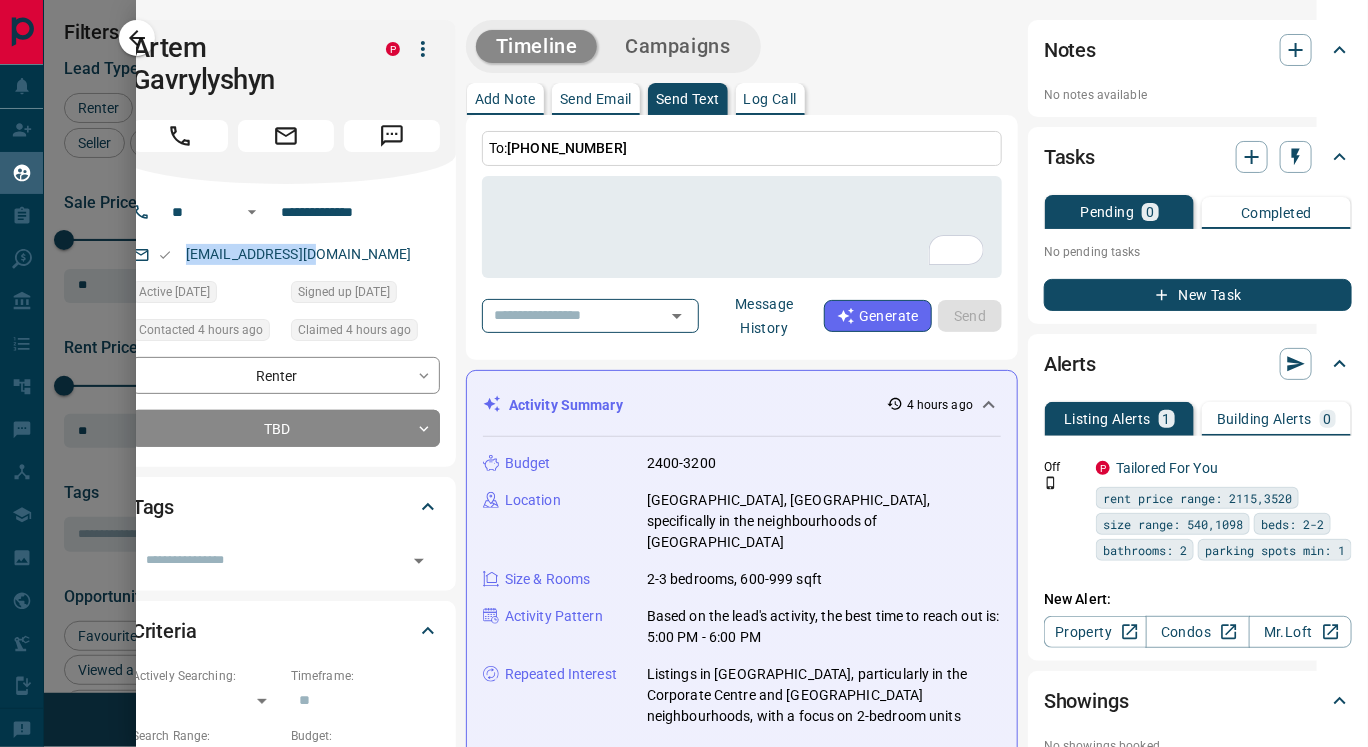 drag, startPoint x: 164, startPoint y: 246, endPoint x: 328, endPoint y: 237, distance: 164.24677 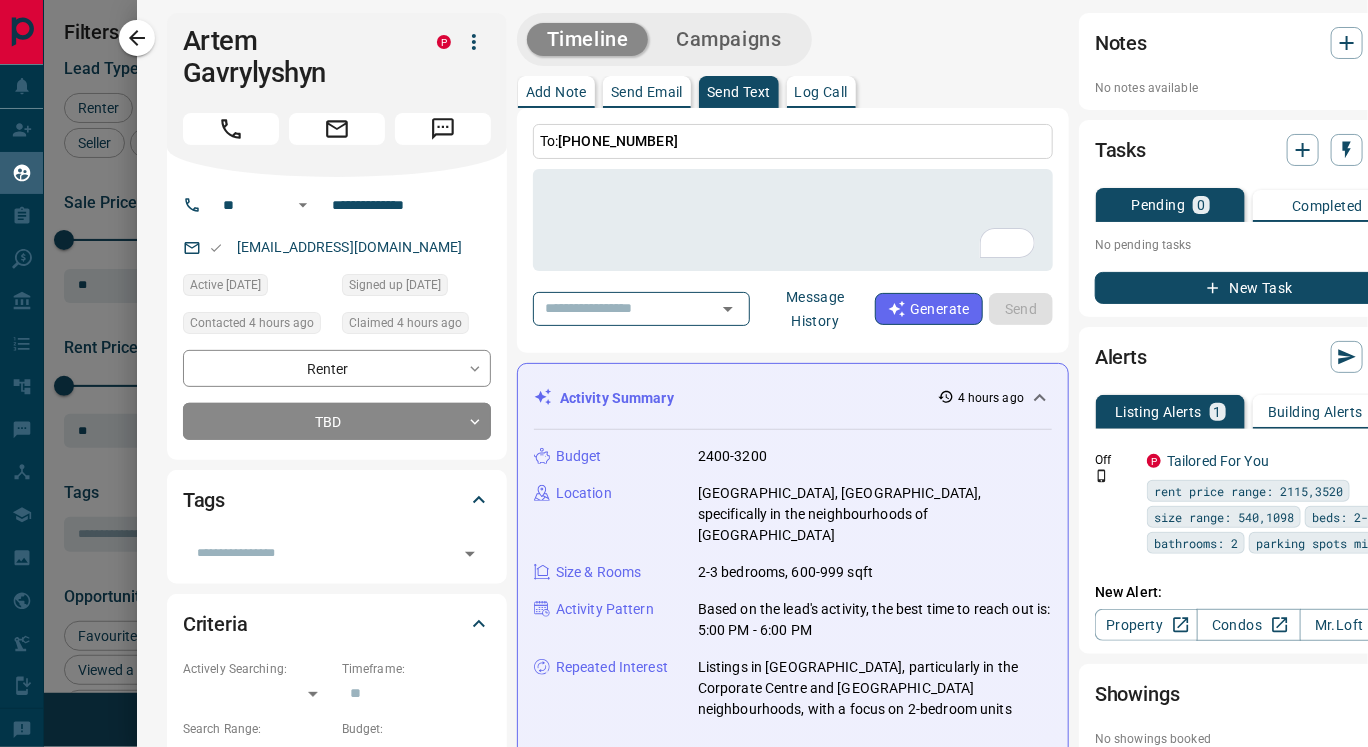 scroll, scrollTop: 9, scrollLeft: 0, axis: vertical 